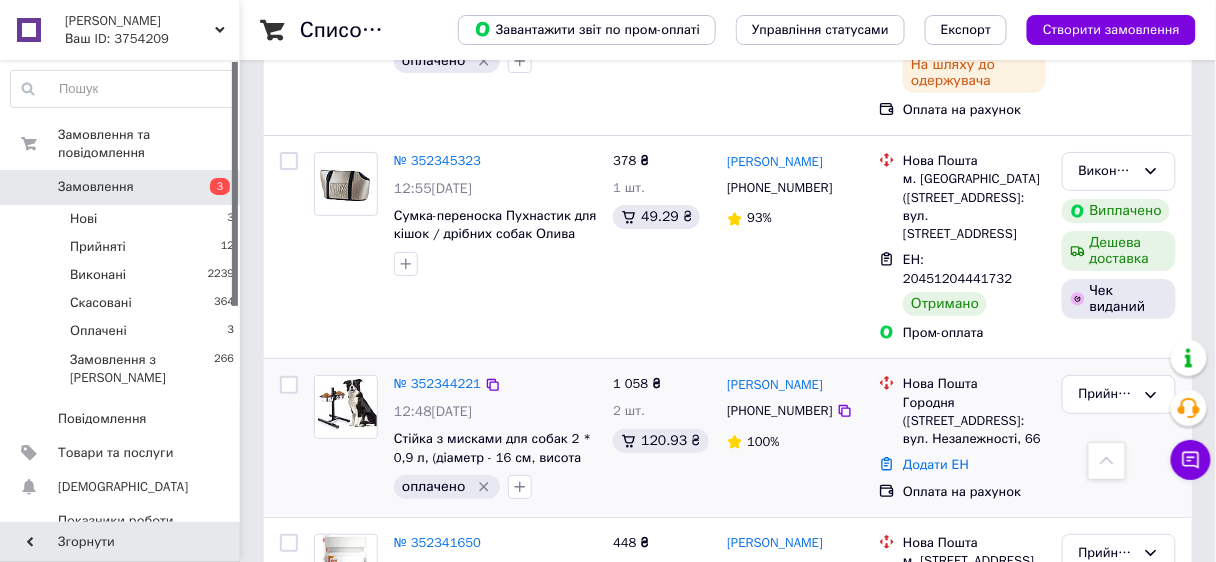 scroll, scrollTop: 1920, scrollLeft: 0, axis: vertical 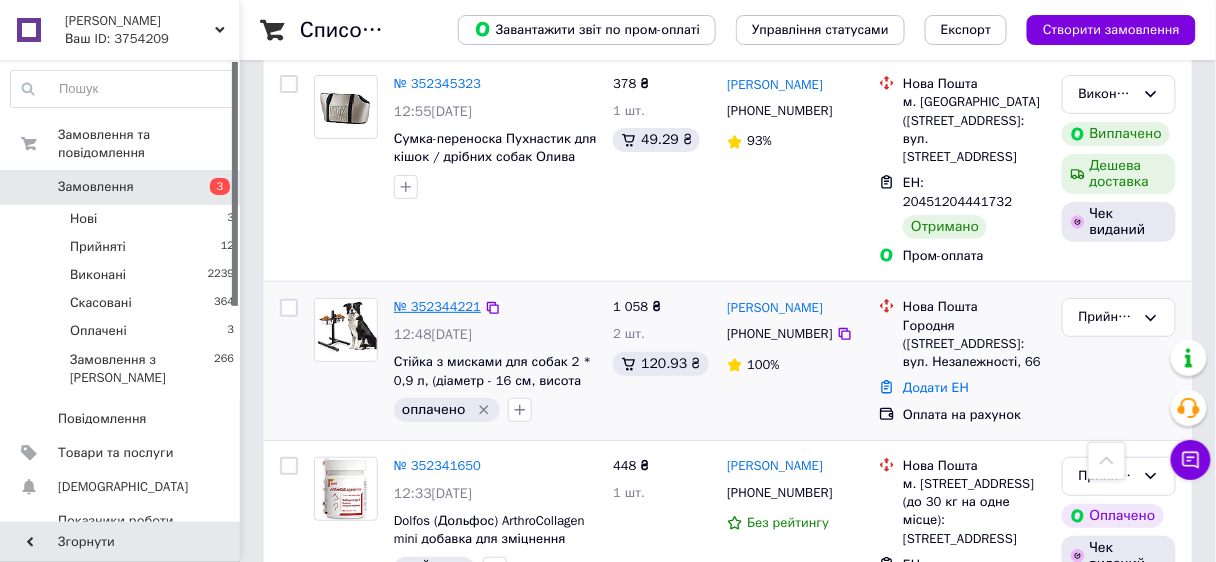 click on "№ 352344221" at bounding box center (437, 306) 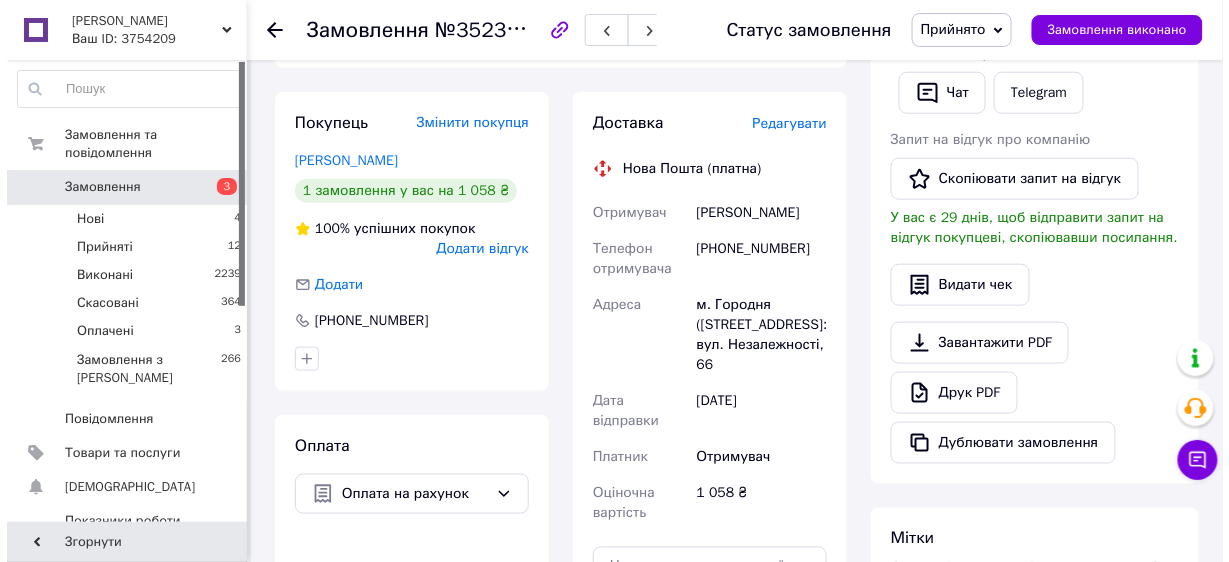 scroll, scrollTop: 320, scrollLeft: 0, axis: vertical 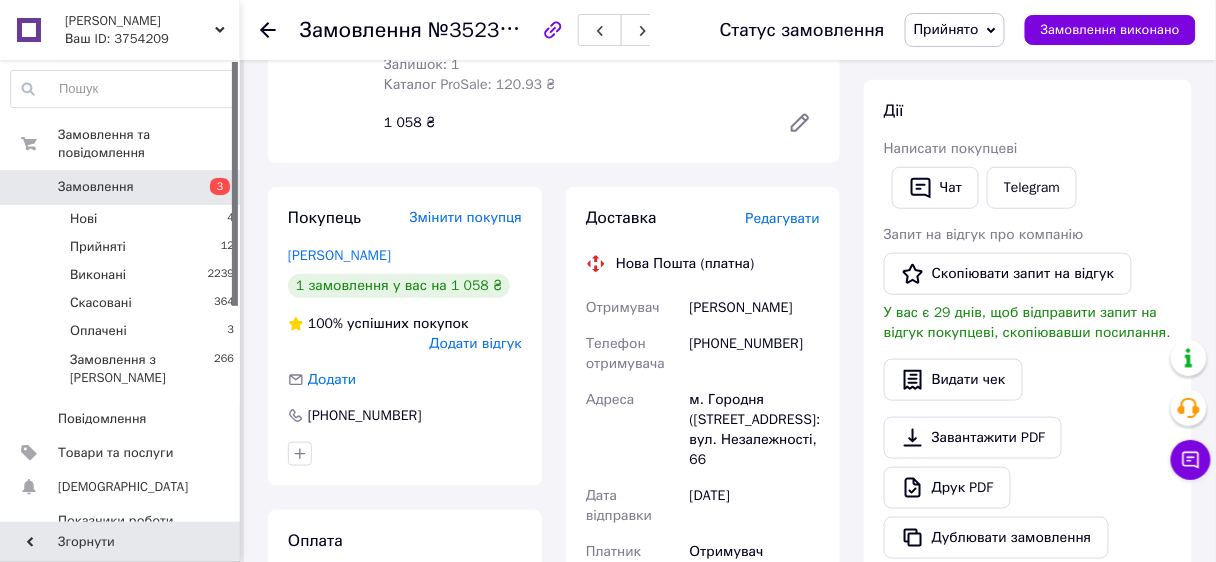 click on "Редагувати" at bounding box center [783, 218] 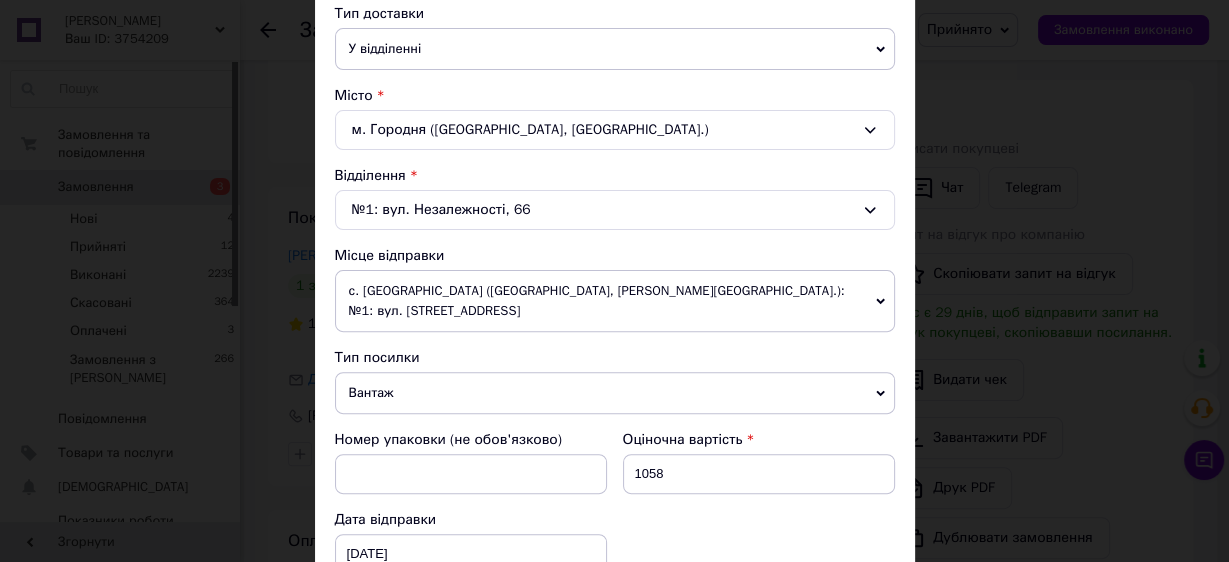 scroll, scrollTop: 480, scrollLeft: 0, axis: vertical 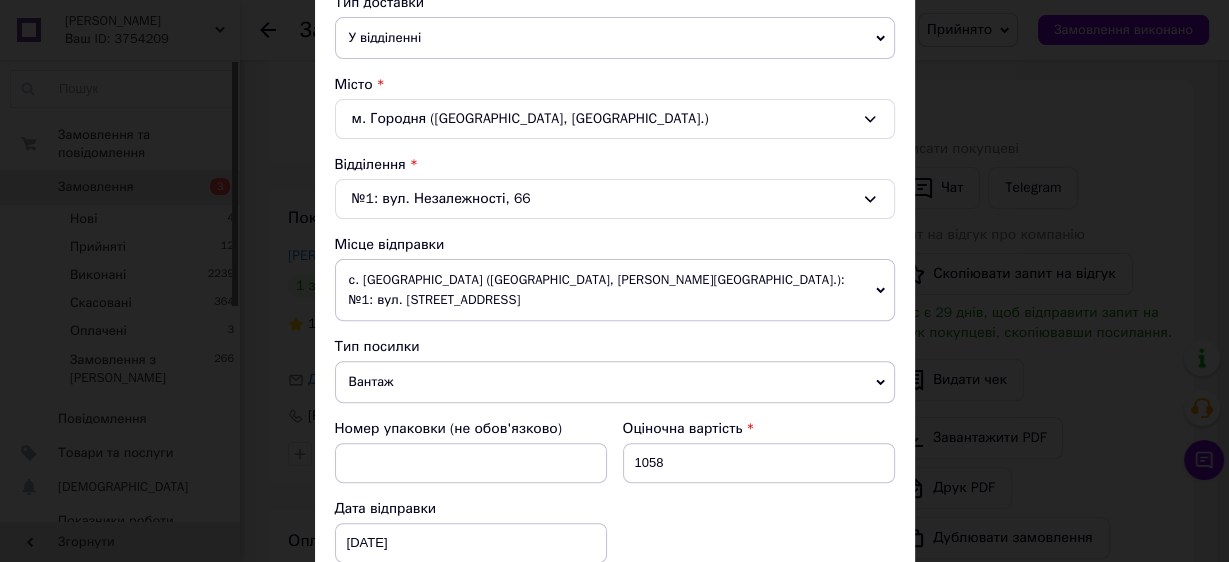 click on "с. [GEOGRAPHIC_DATA] ([GEOGRAPHIC_DATA], [PERSON_NAME][GEOGRAPHIC_DATA].): №1: вул. [STREET_ADDRESS]" at bounding box center (615, 290) 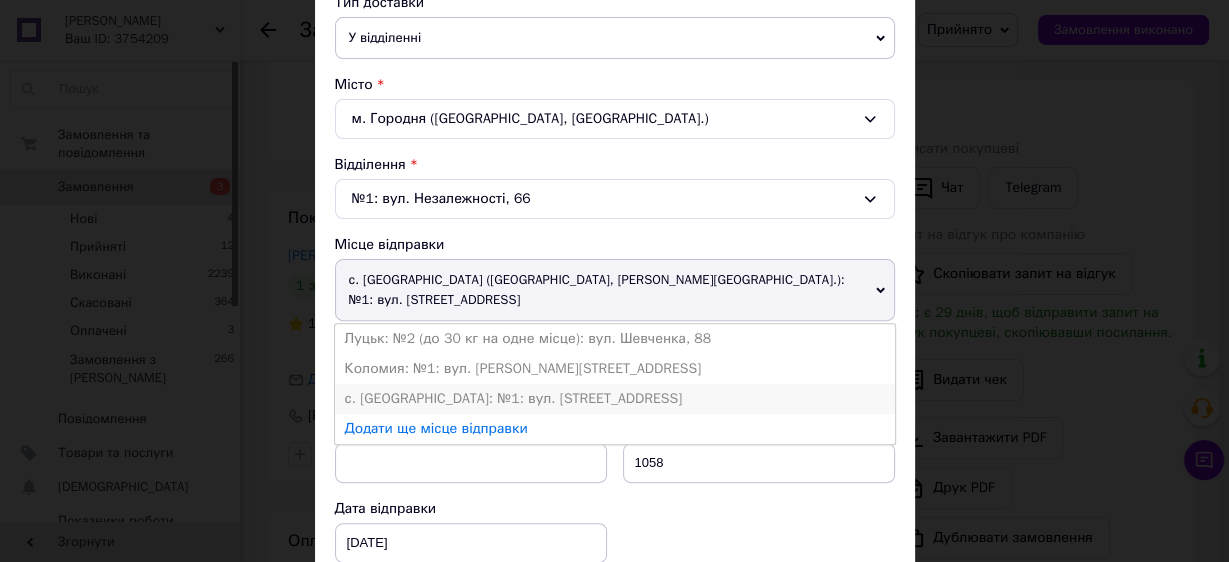 click on "с. [GEOGRAPHIC_DATA]: №1: вул. [STREET_ADDRESS]" at bounding box center (615, 399) 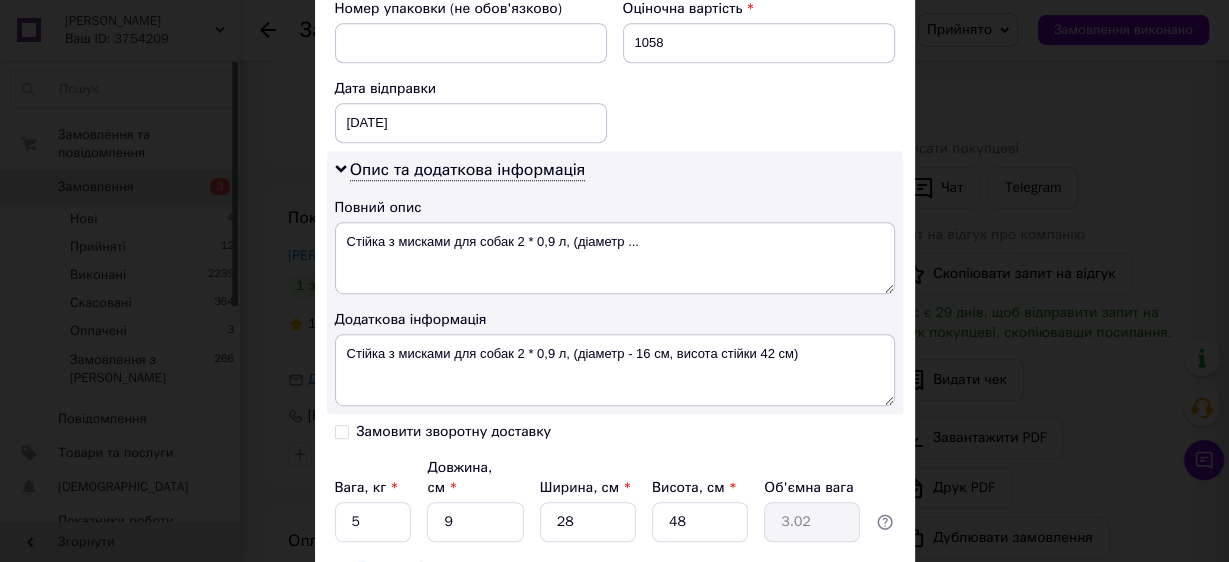 scroll, scrollTop: 960, scrollLeft: 0, axis: vertical 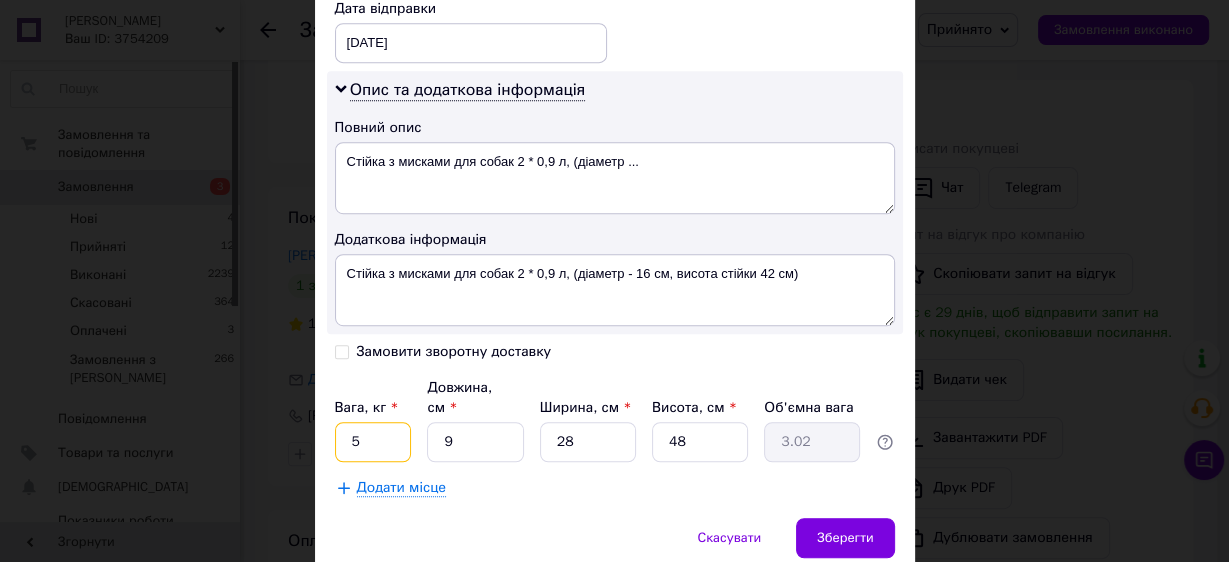 click on "5" at bounding box center [373, 442] 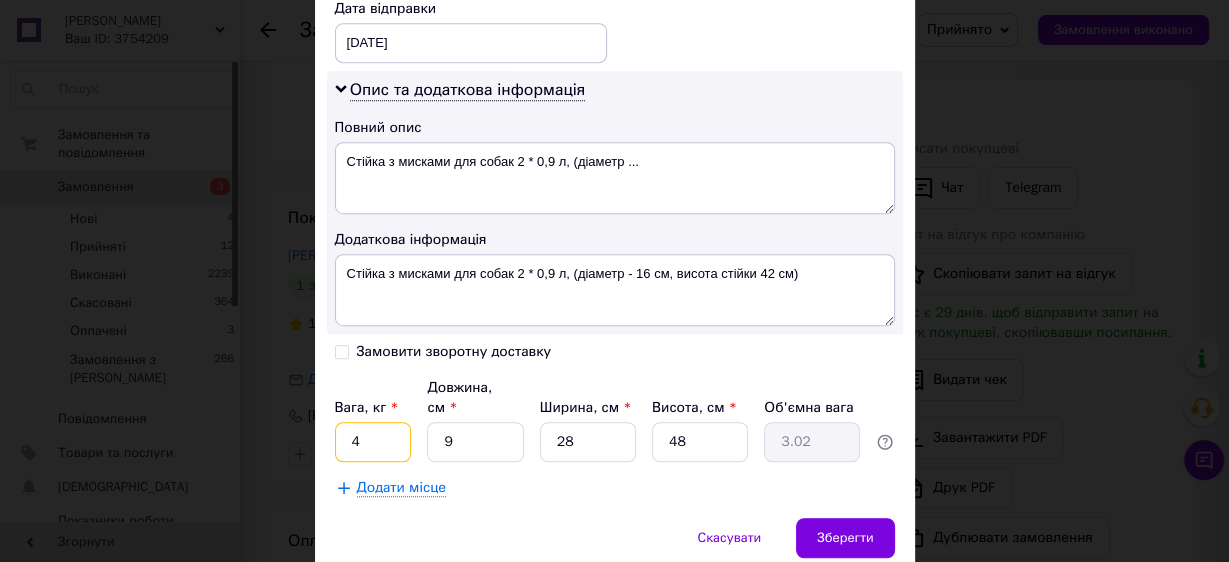 type on "4" 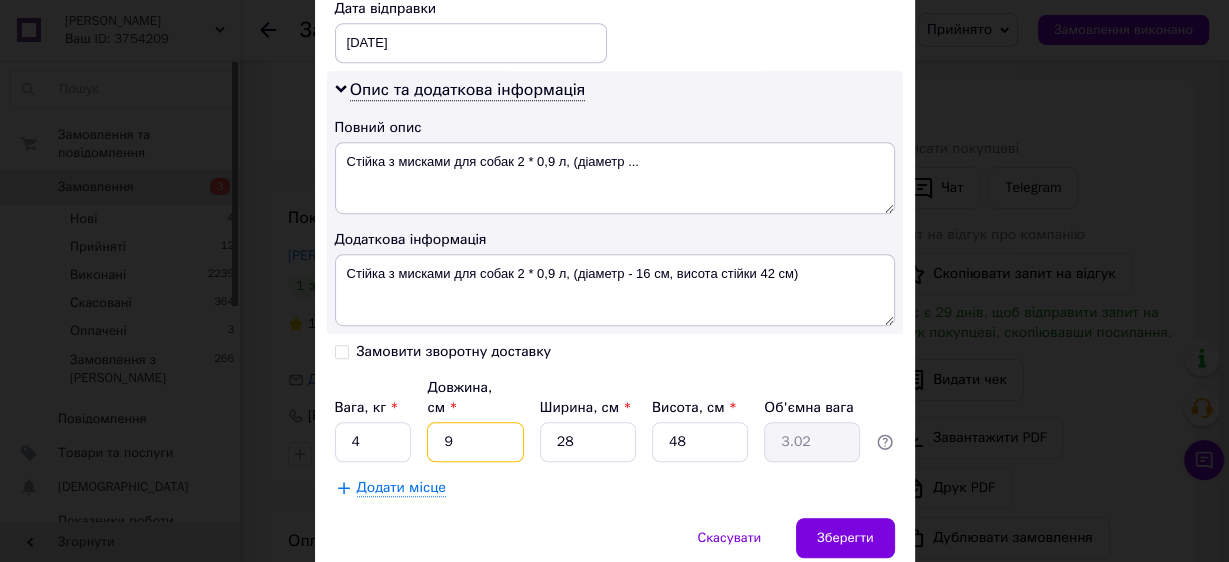 click on "9" at bounding box center [475, 442] 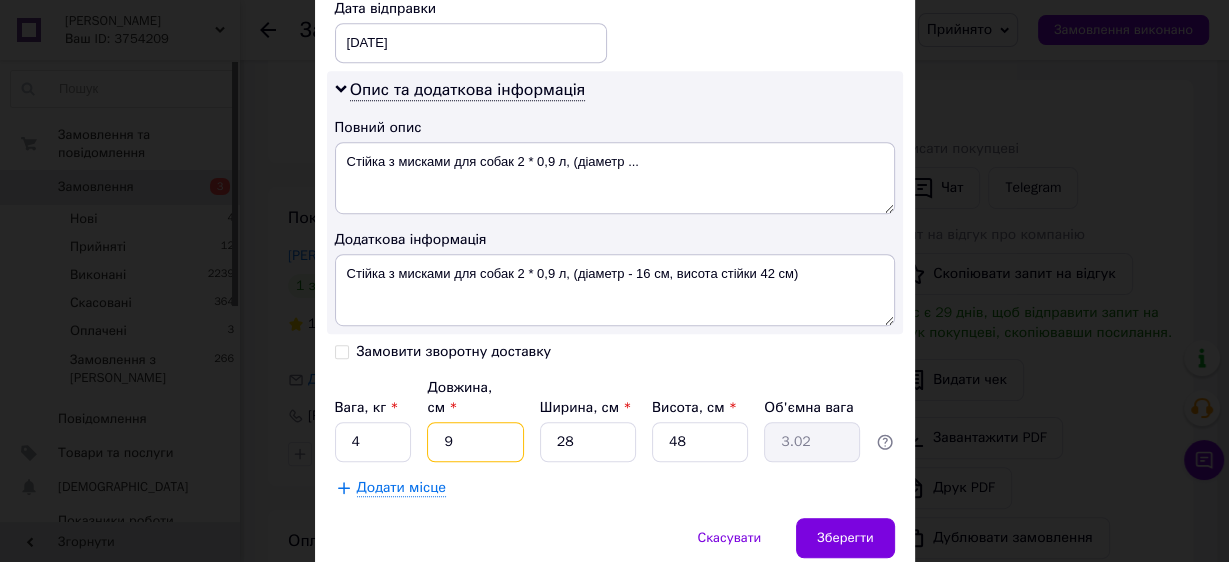 type 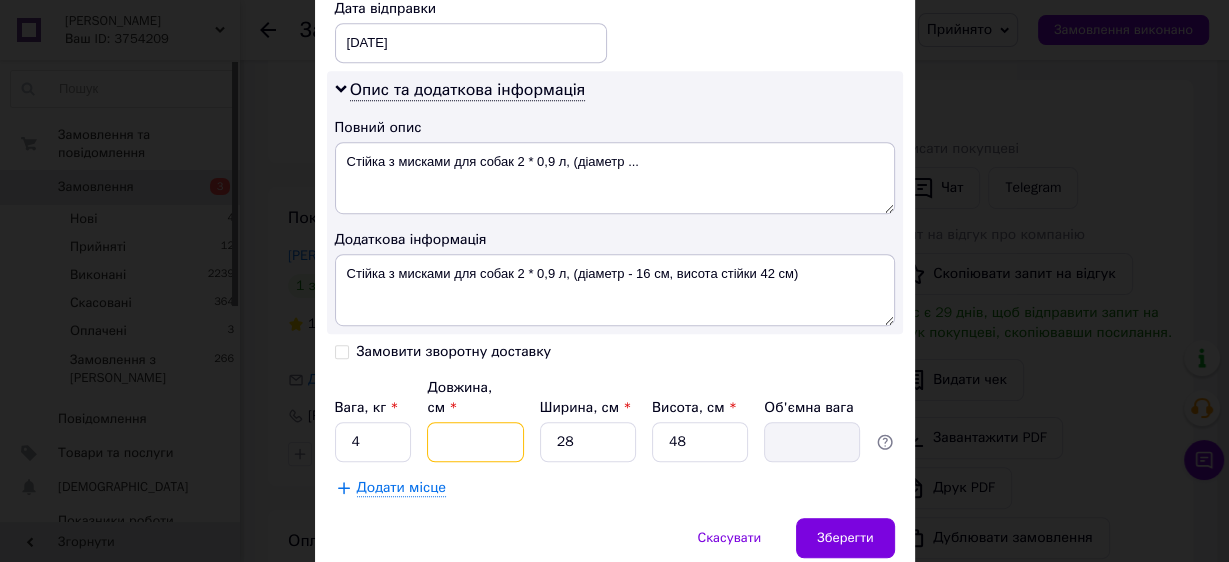 type on "2" 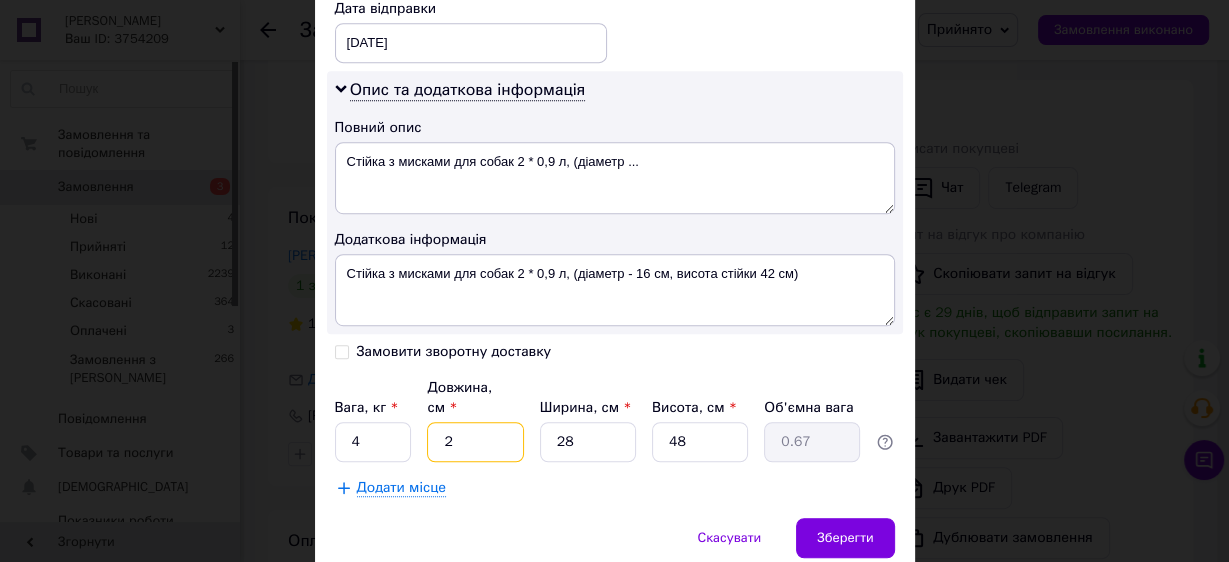 type on "20" 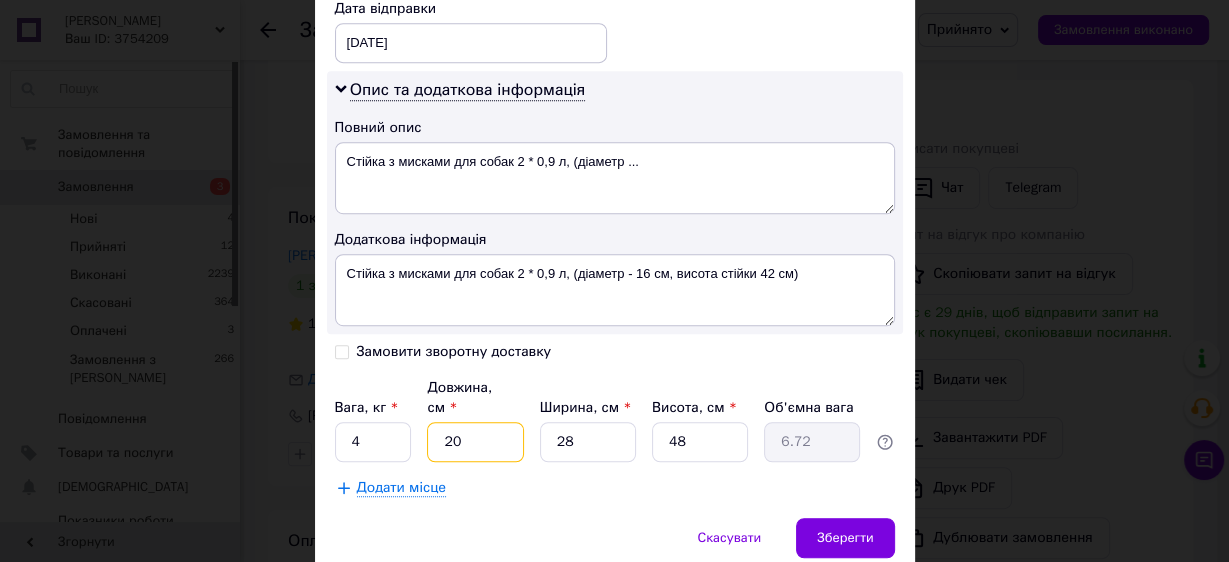 type on "20" 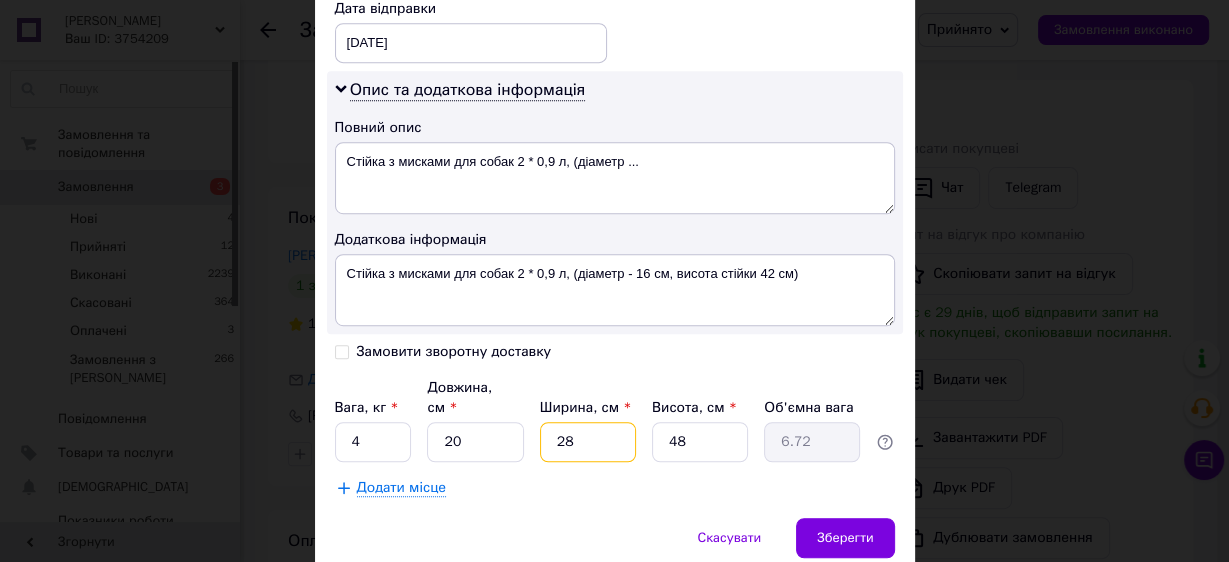 click on "28" at bounding box center (588, 442) 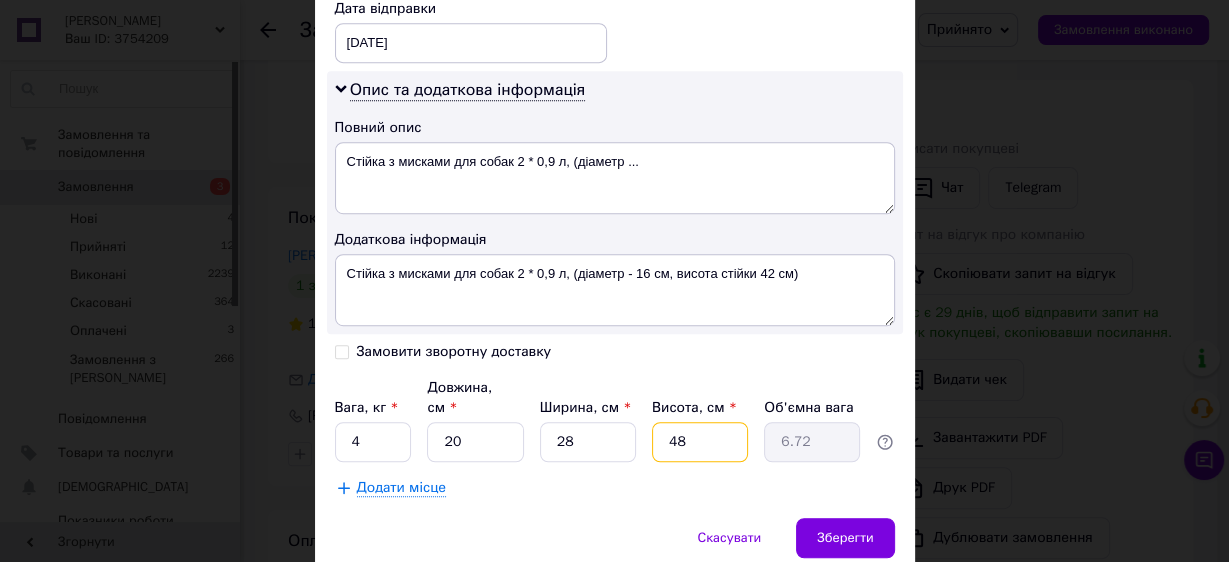 click on "48" at bounding box center [700, 442] 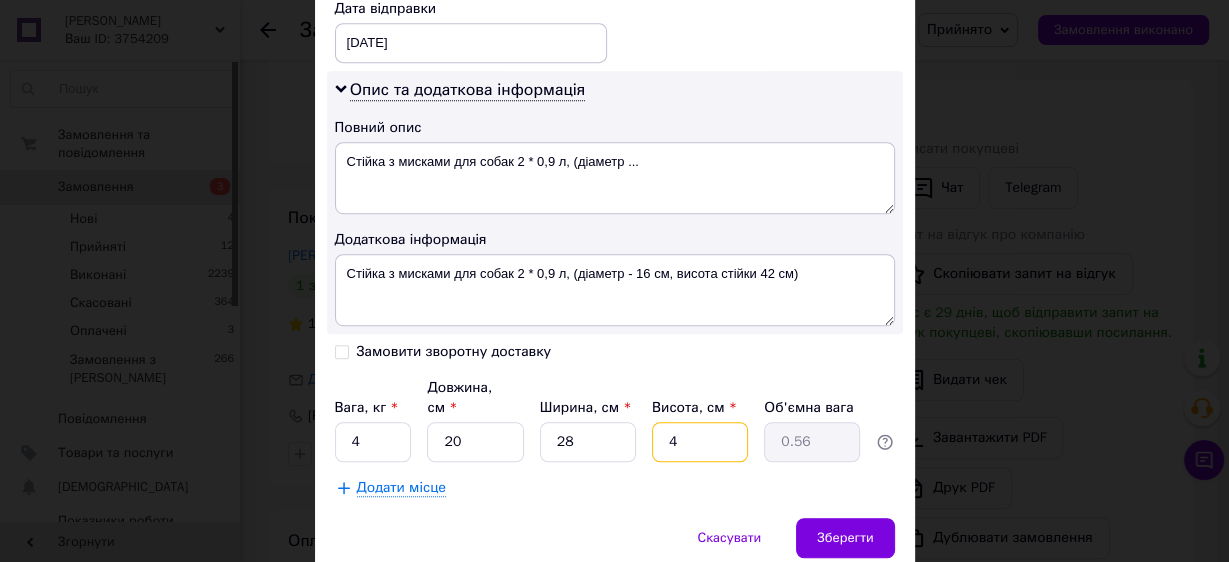 type 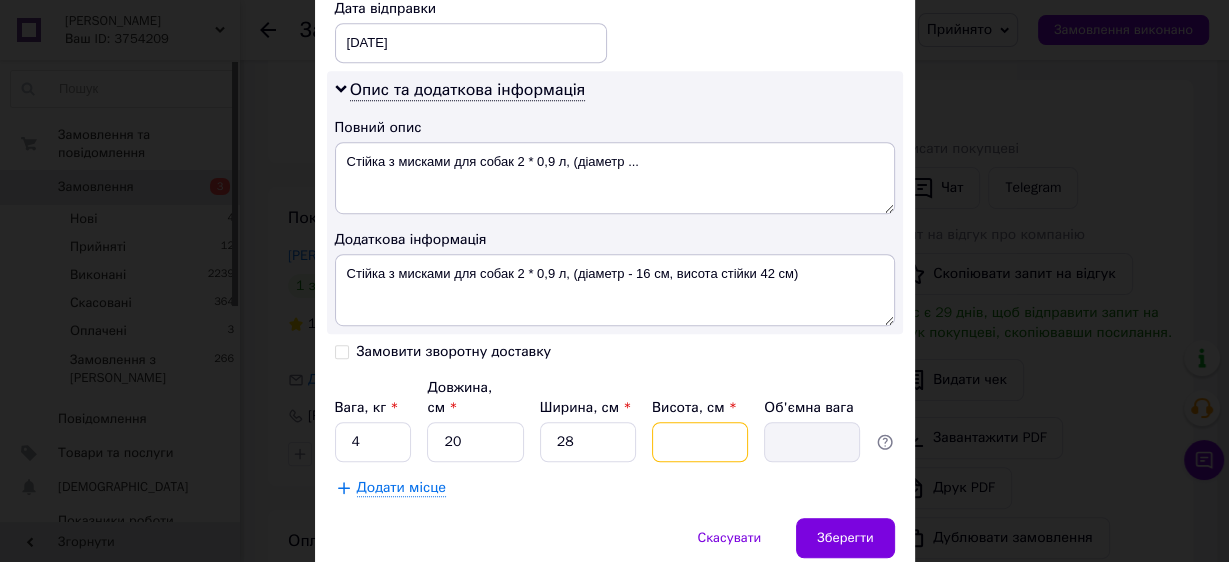 type on "3" 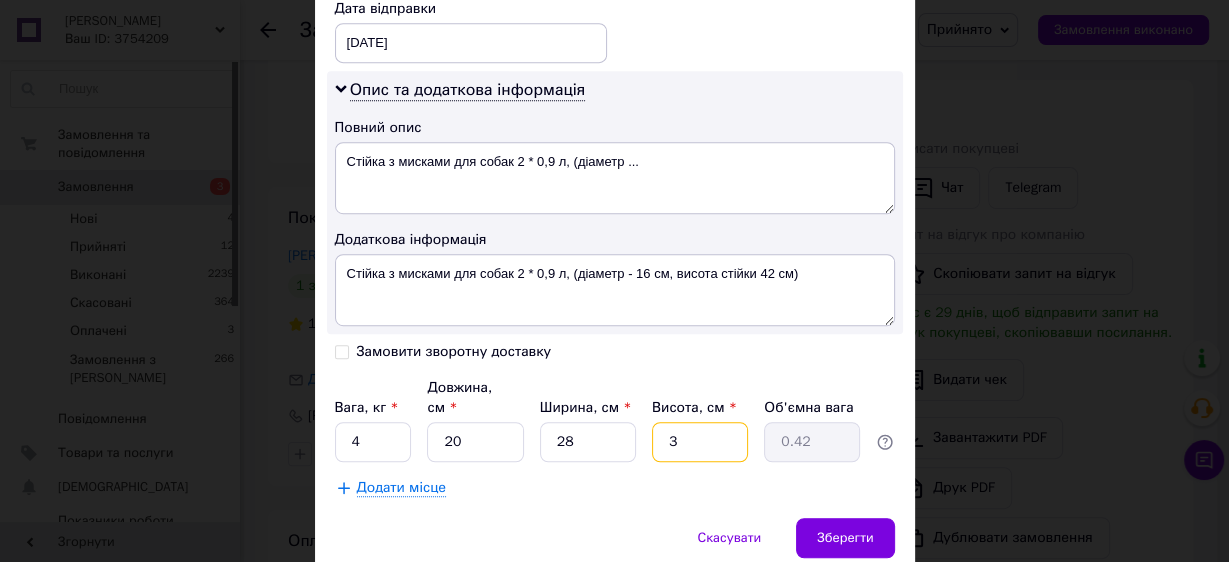 type on "35" 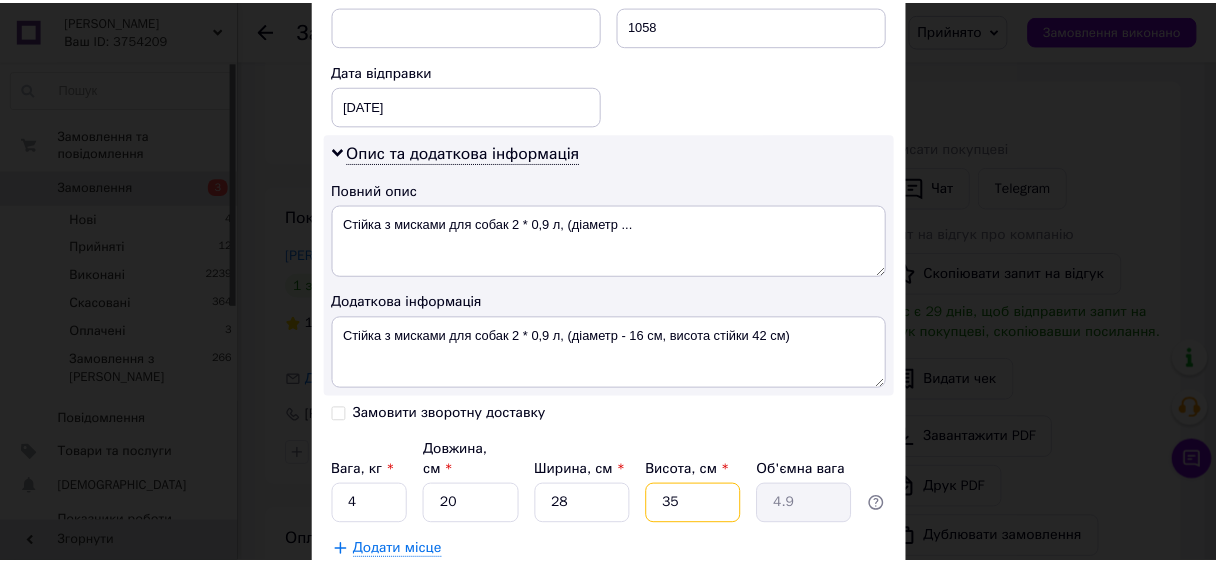scroll, scrollTop: 1014, scrollLeft: 0, axis: vertical 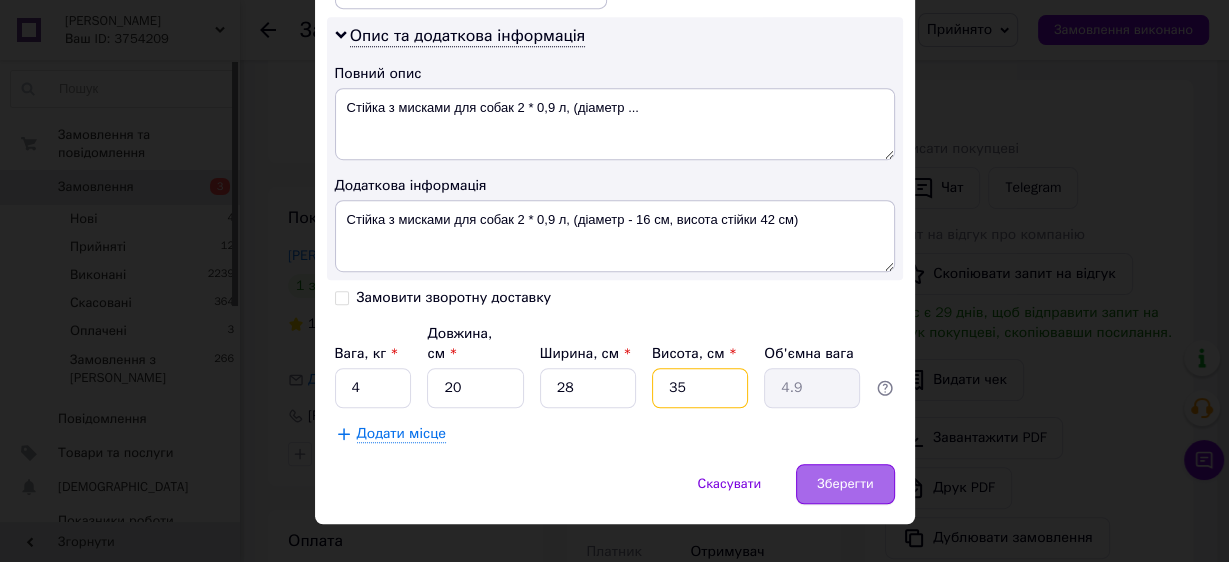 type on "35" 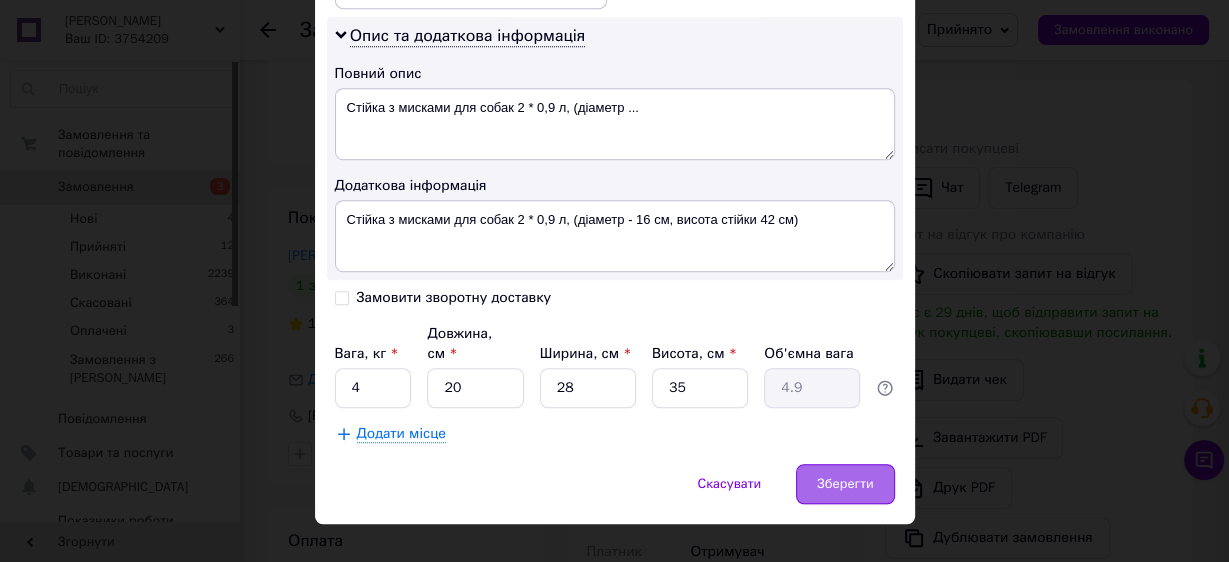 click on "Зберегти" at bounding box center [845, 484] 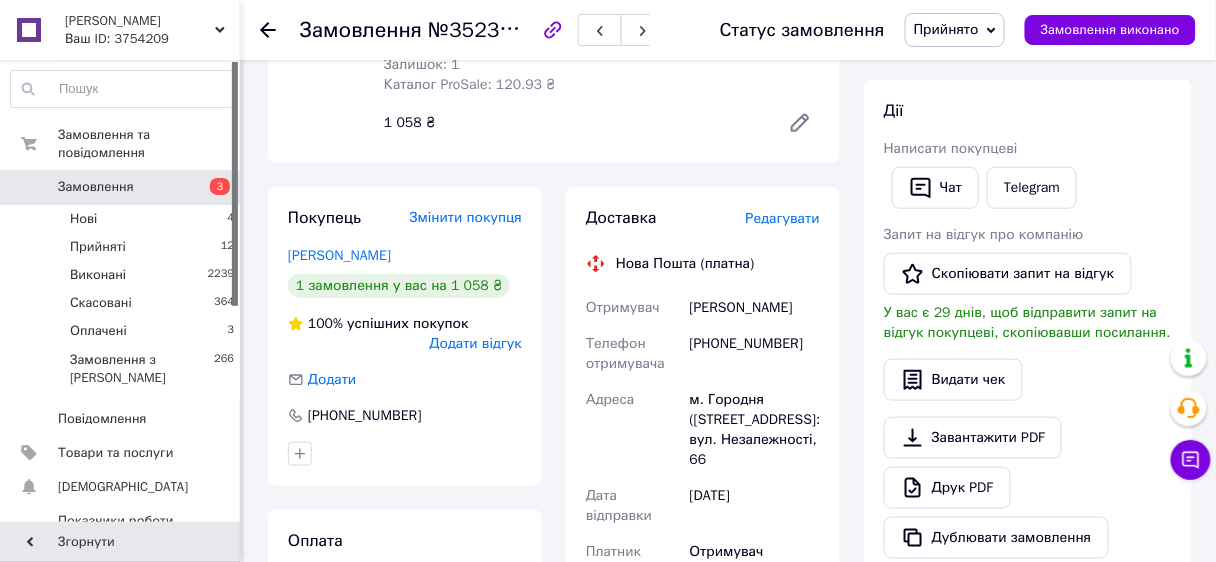 click 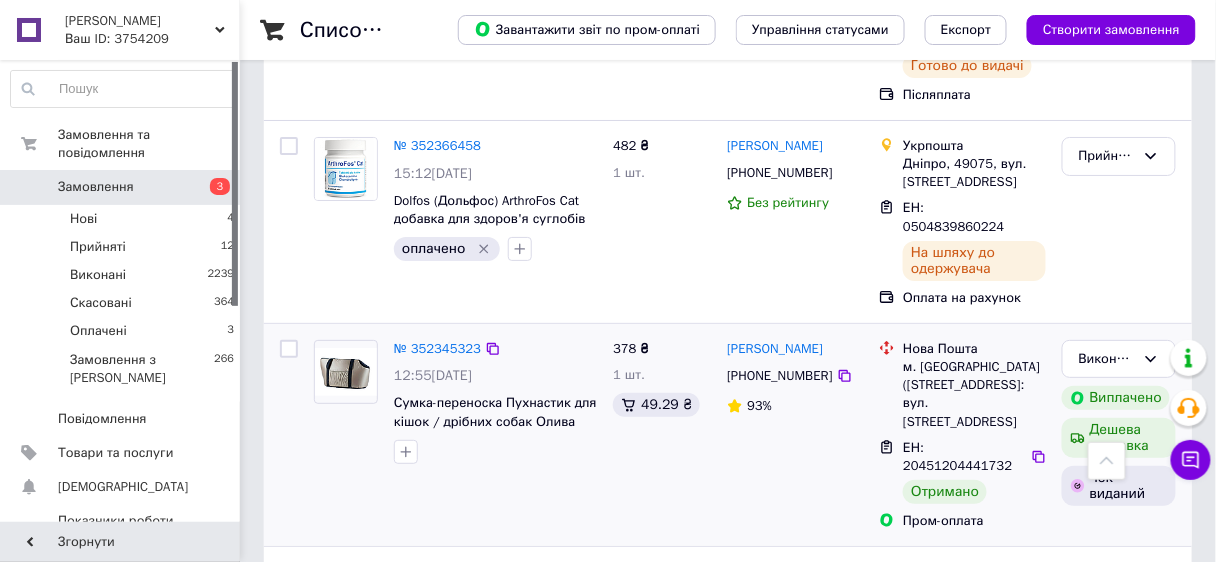 scroll, scrollTop: 1920, scrollLeft: 0, axis: vertical 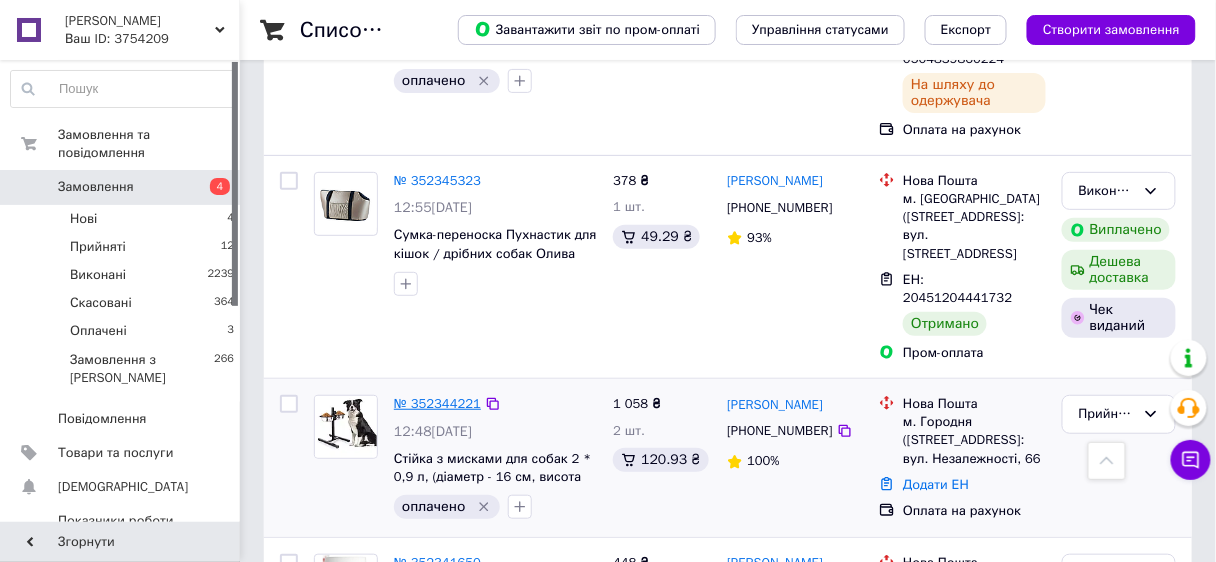 click on "№ 352344221" at bounding box center (437, 403) 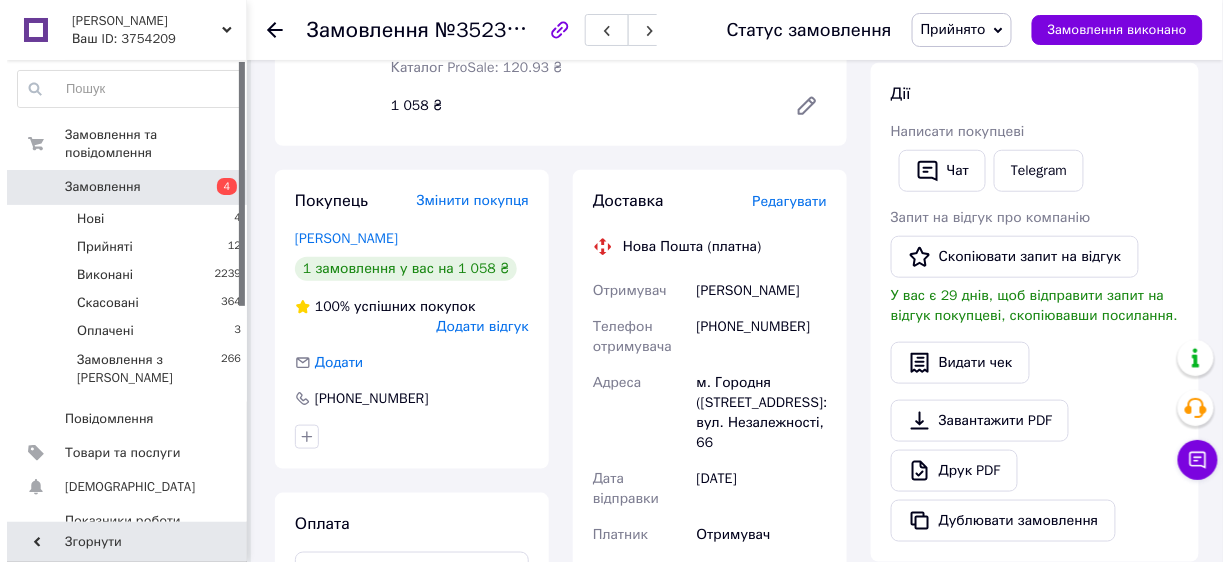 scroll, scrollTop: 320, scrollLeft: 0, axis: vertical 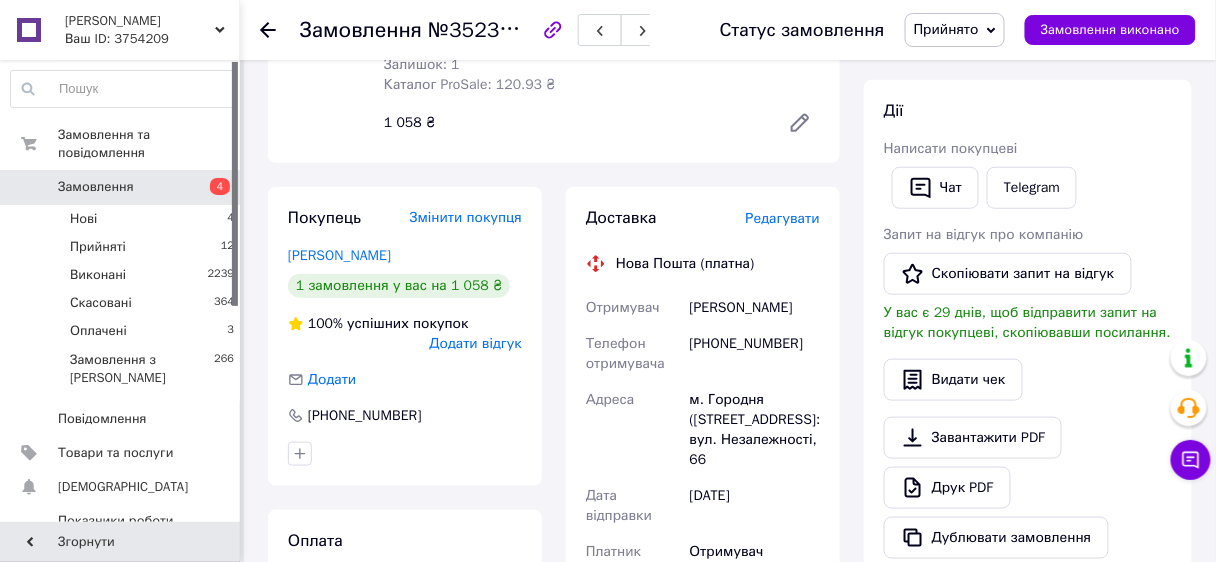 click on "Редагувати" at bounding box center (783, 218) 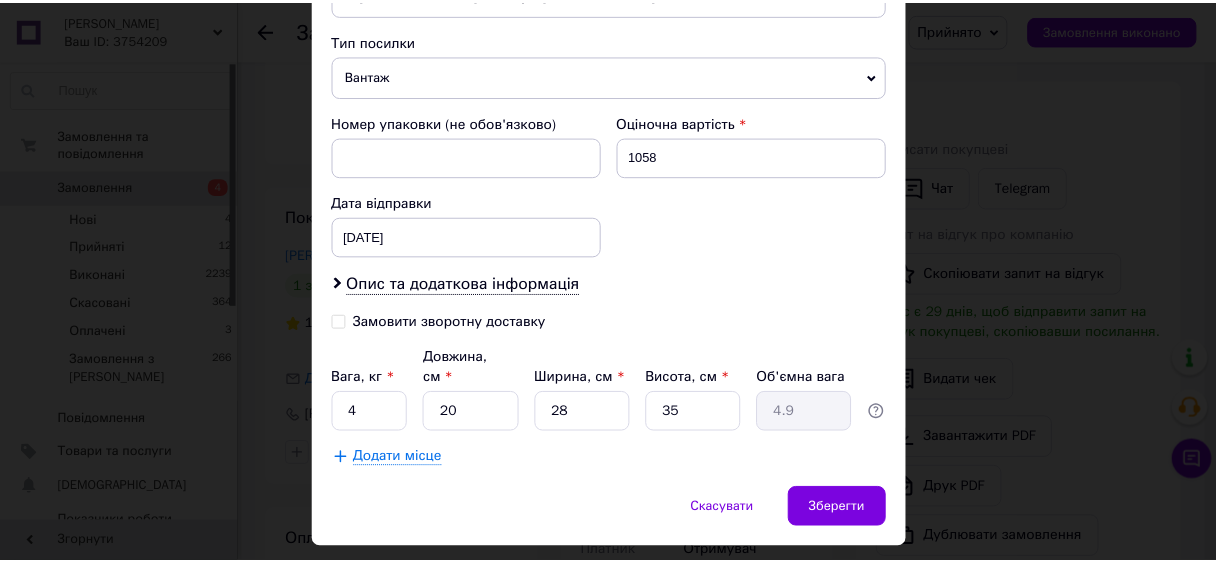 scroll, scrollTop: 791, scrollLeft: 0, axis: vertical 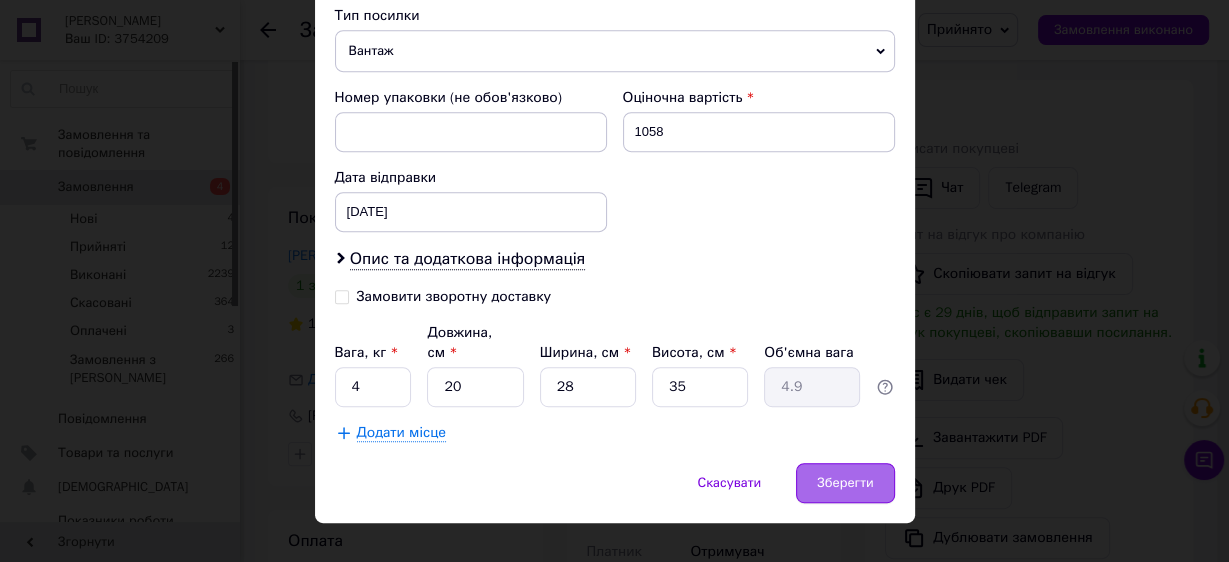 click on "Зберегти" at bounding box center (845, 483) 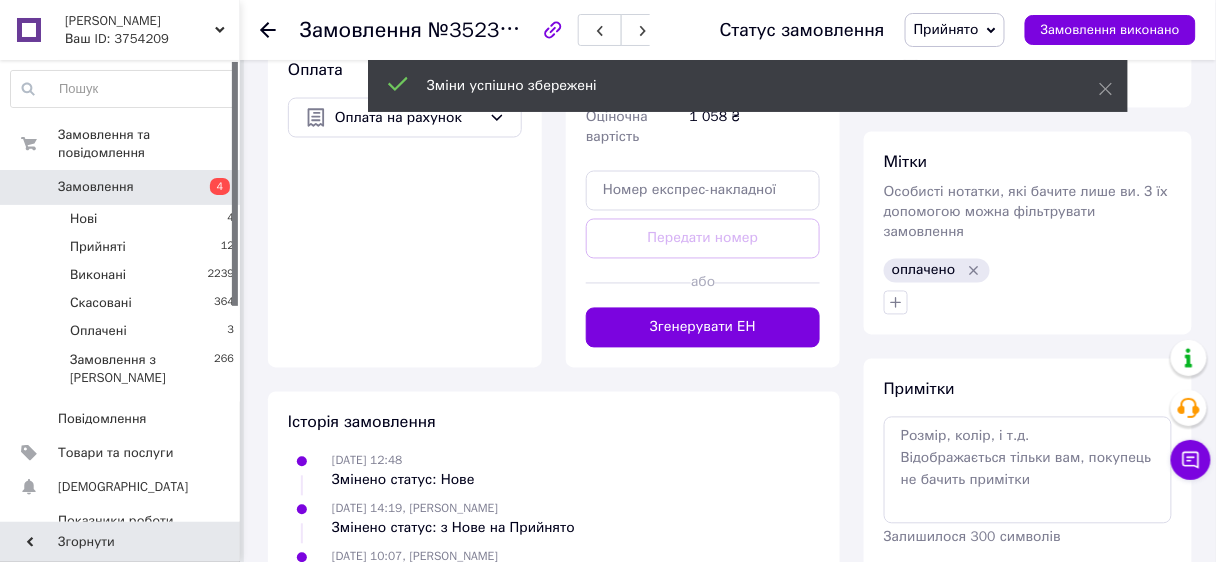 scroll, scrollTop: 800, scrollLeft: 0, axis: vertical 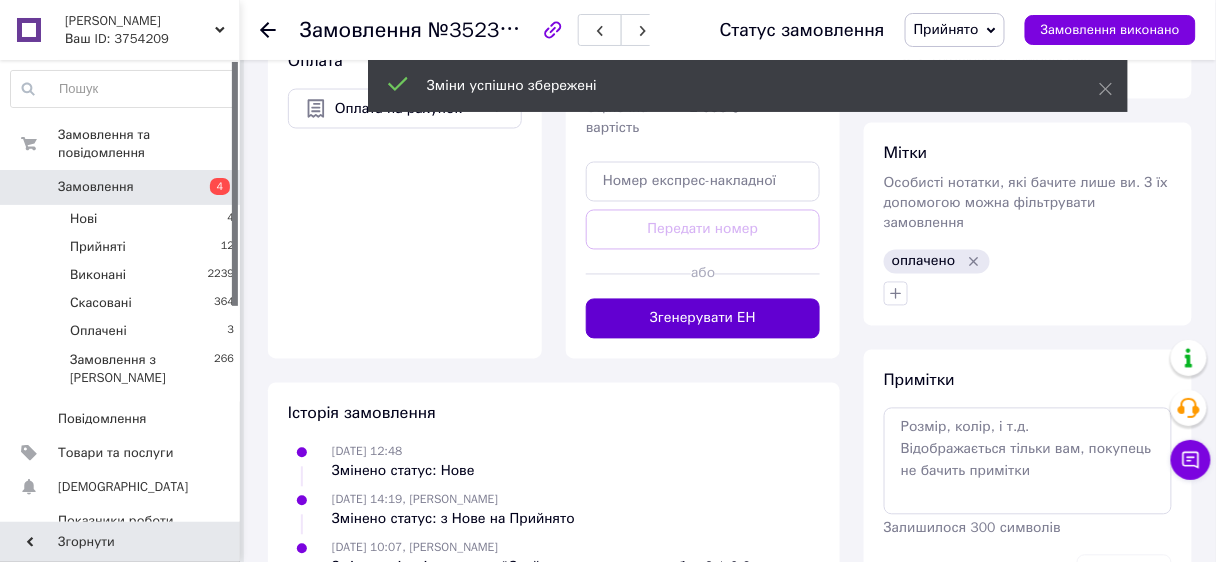 click on "Згенерувати ЕН" at bounding box center [703, 319] 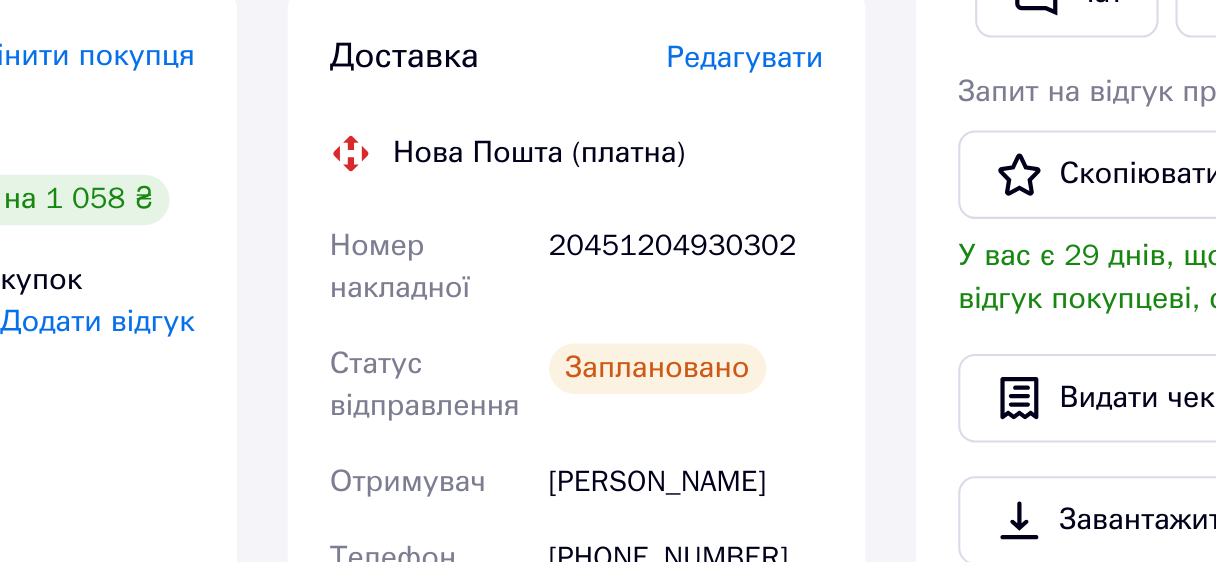 scroll, scrollTop: 320, scrollLeft: 0, axis: vertical 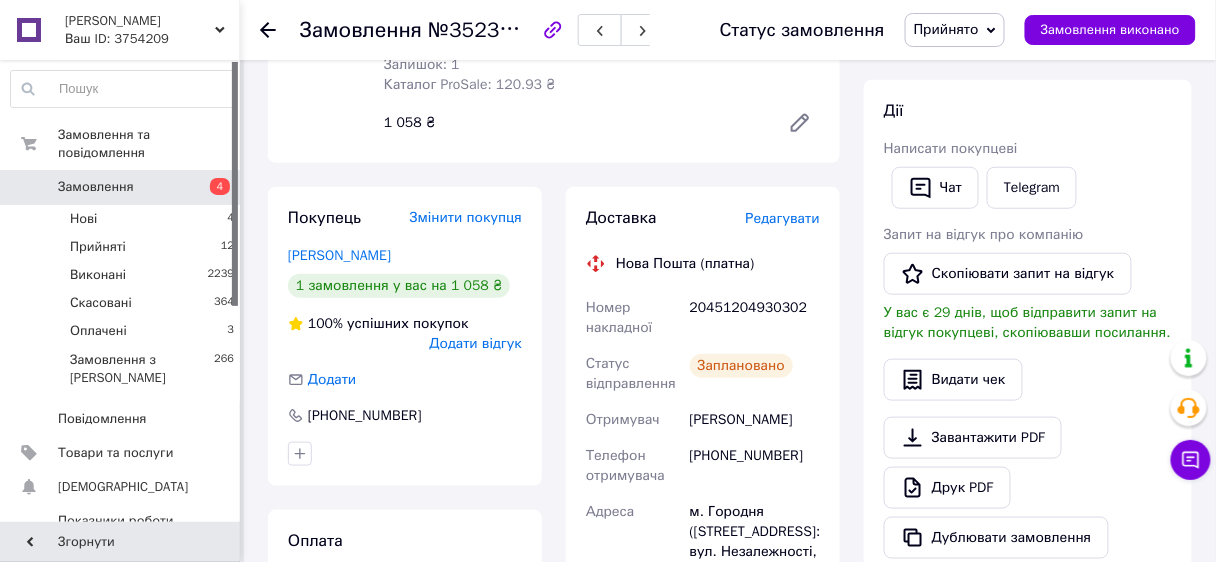click on "Замовлення №352344221 Статус замовлення Прийнято Виконано Скасовано Оплачено Замовлення виконано" at bounding box center [728, 30] 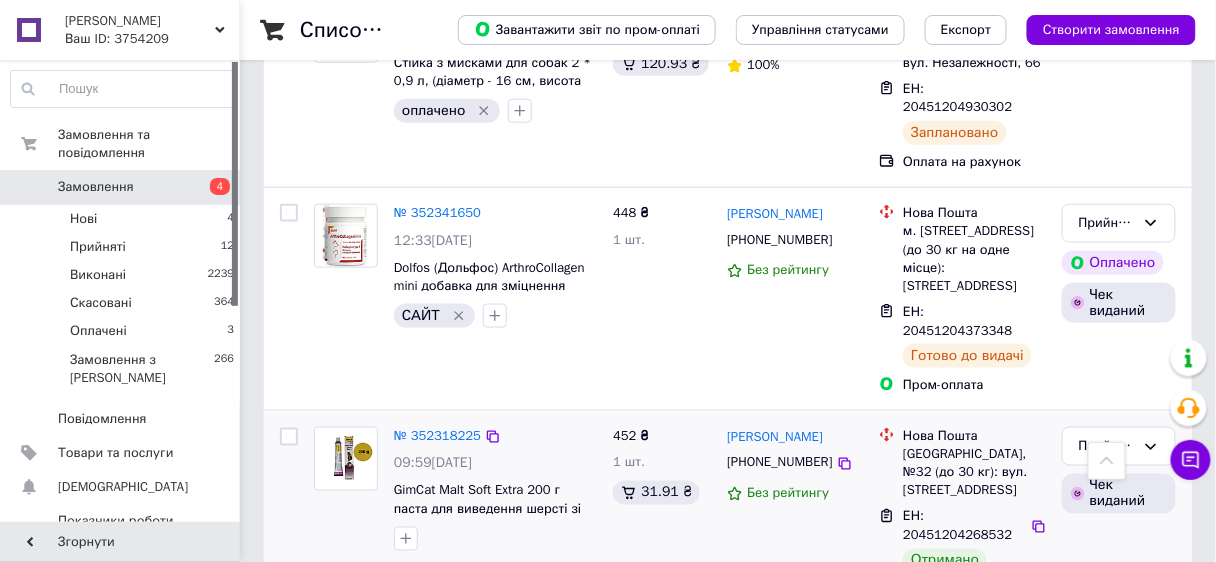 scroll, scrollTop: 2400, scrollLeft: 0, axis: vertical 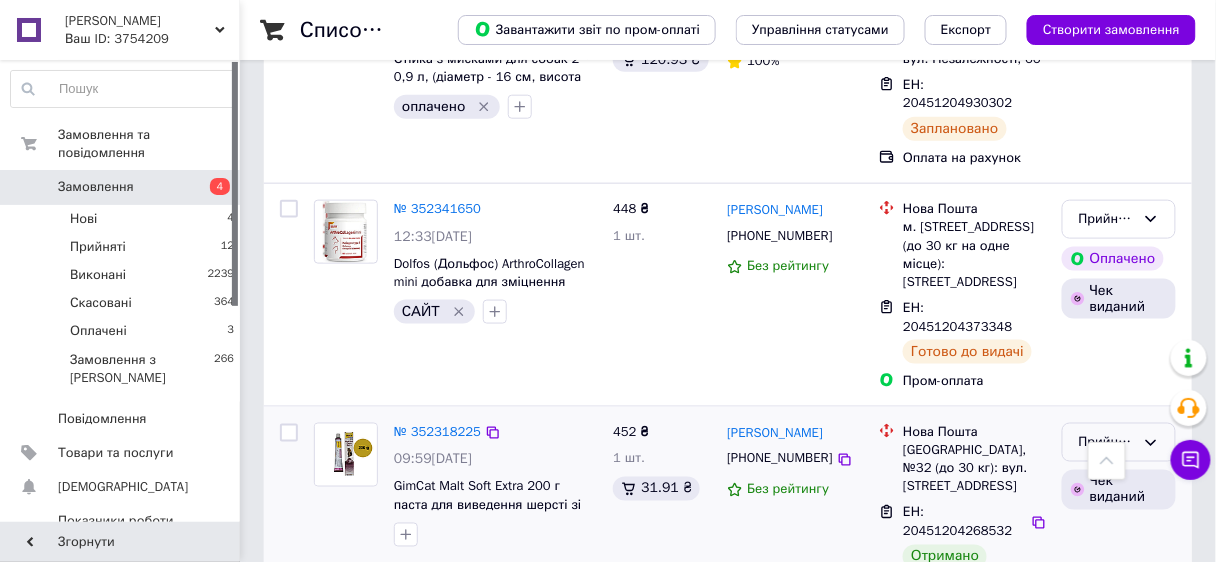 click on "Прийнято" at bounding box center (1107, 442) 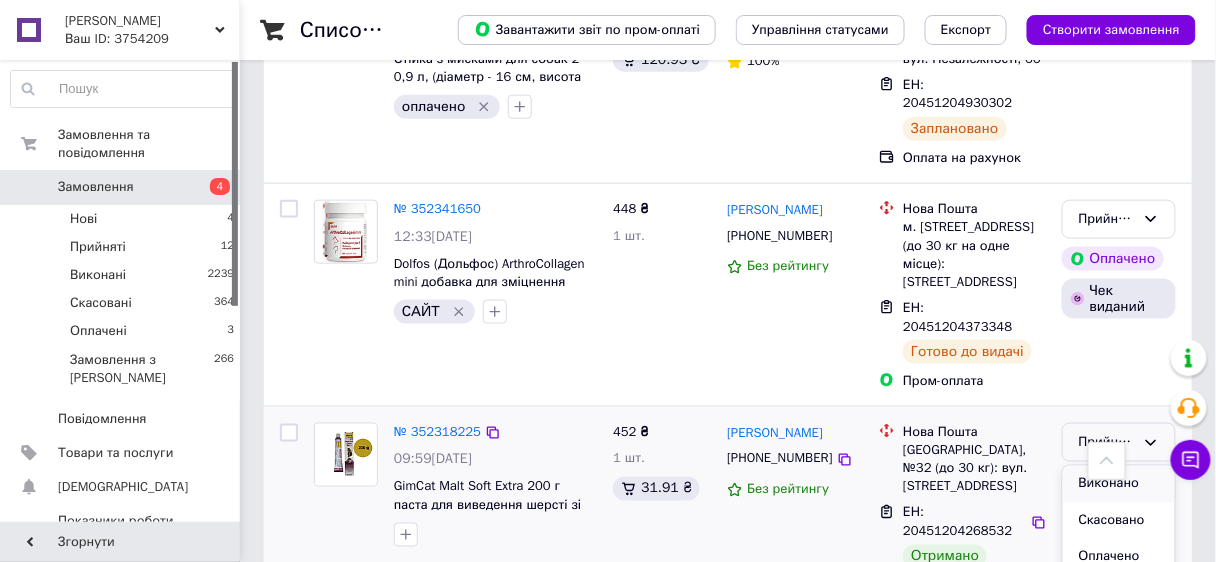click on "Виконано" at bounding box center (1119, 484) 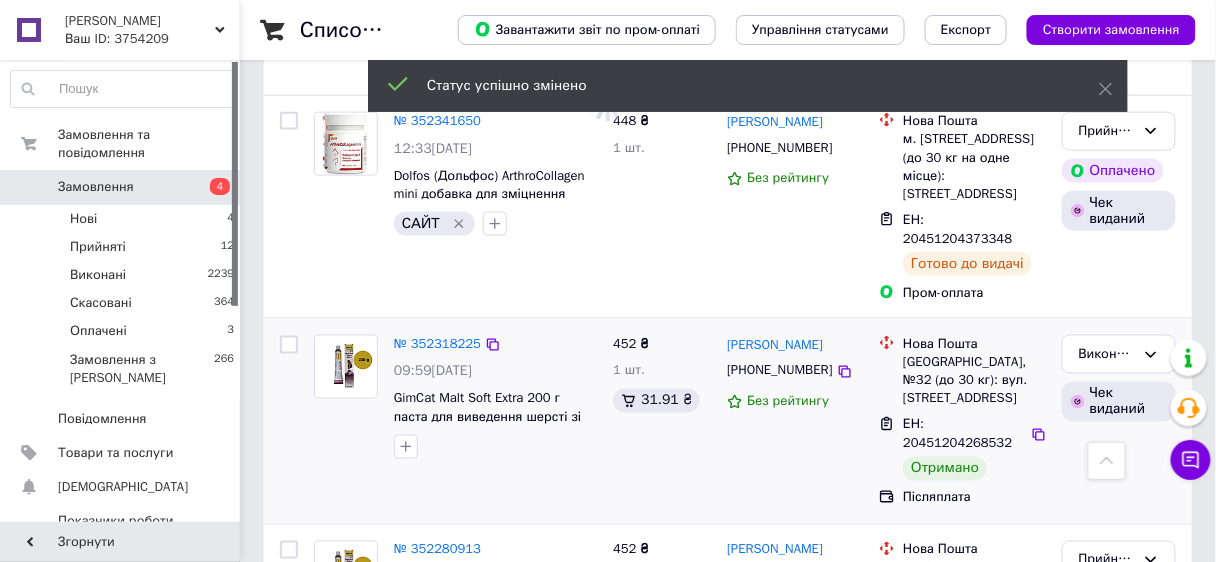 scroll, scrollTop: 2560, scrollLeft: 0, axis: vertical 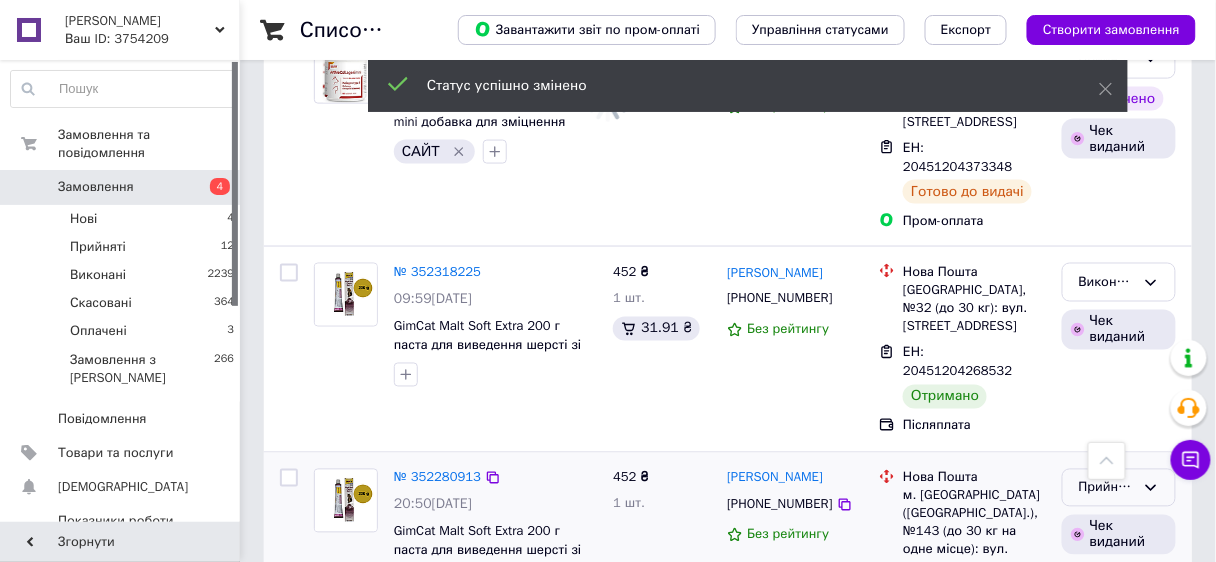 click on "Прийнято" at bounding box center (1107, 488) 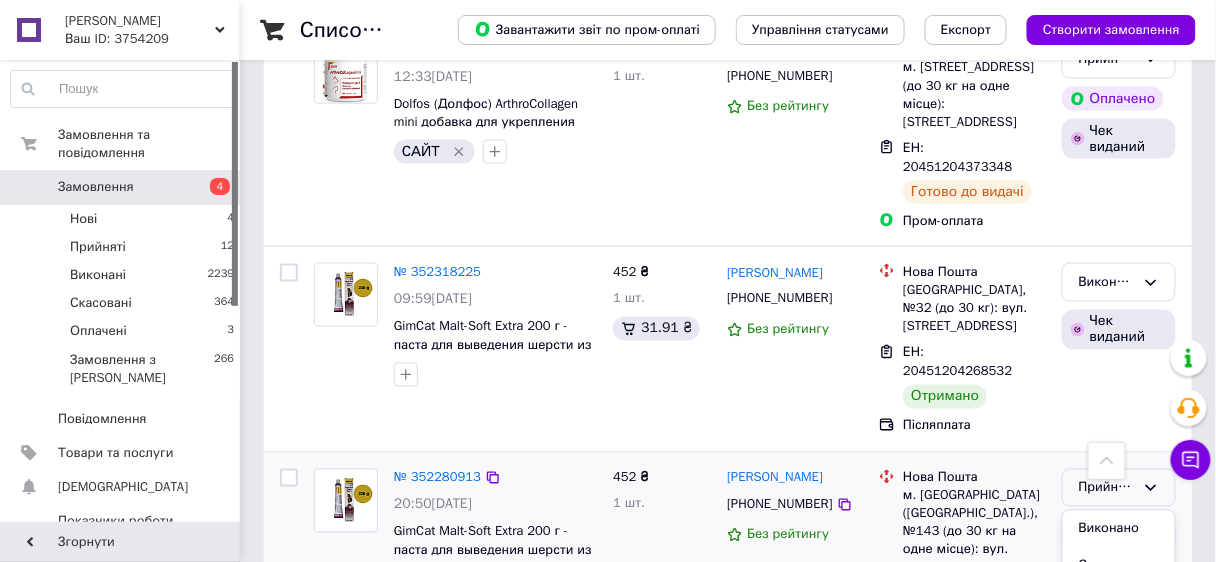 drag, startPoint x: 1101, startPoint y: 392, endPoint x: 978, endPoint y: 353, distance: 129.03488 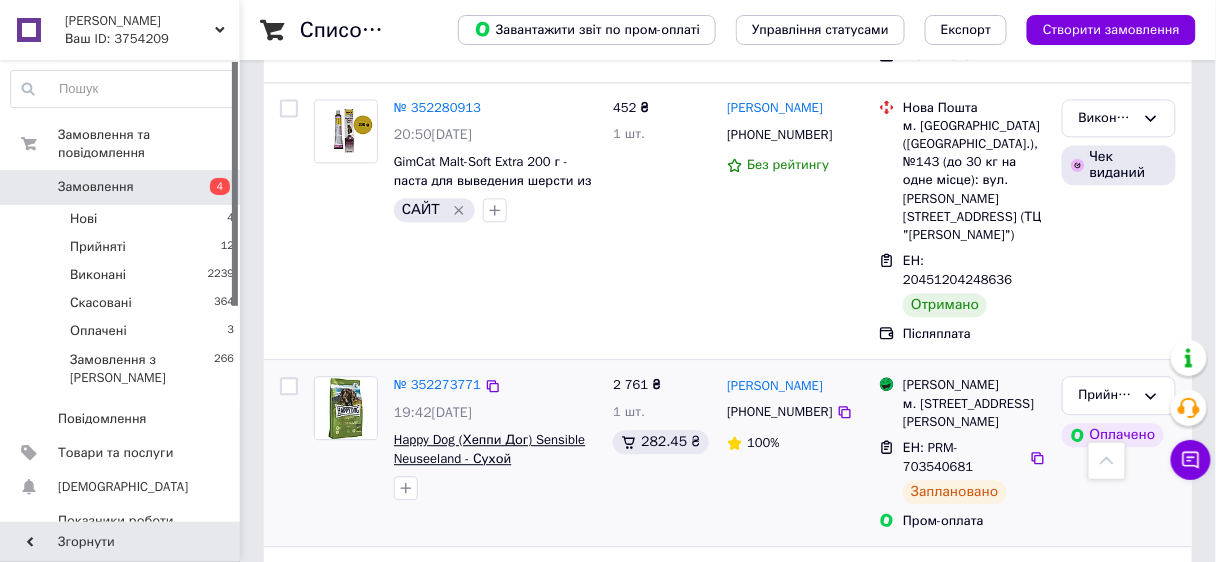 scroll, scrollTop: 2880, scrollLeft: 0, axis: vertical 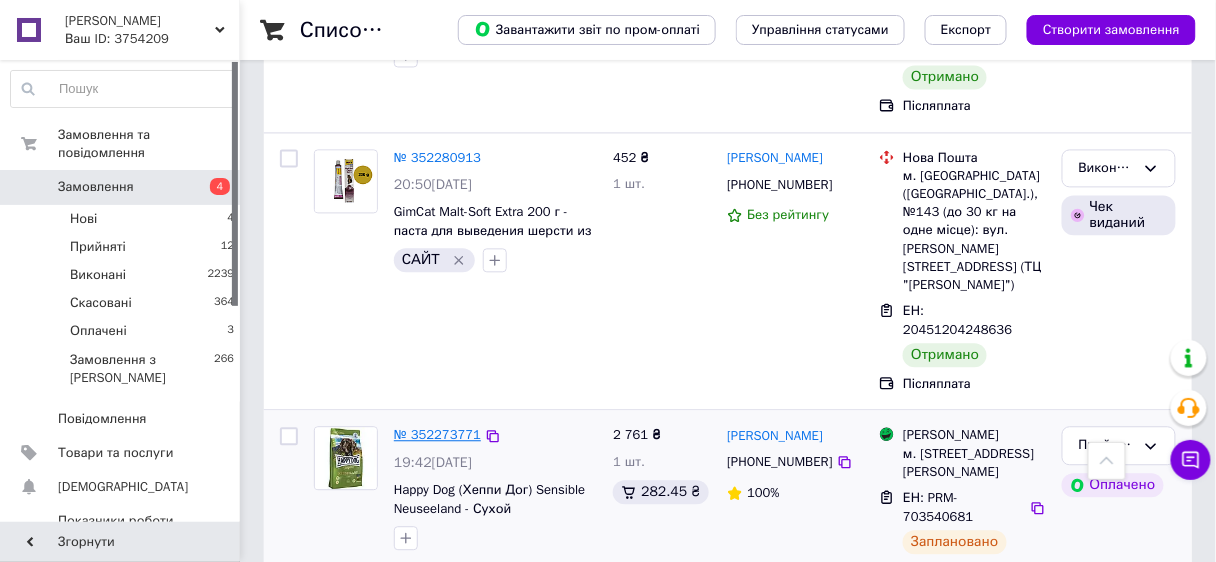 click on "№ 352273771" at bounding box center [437, 434] 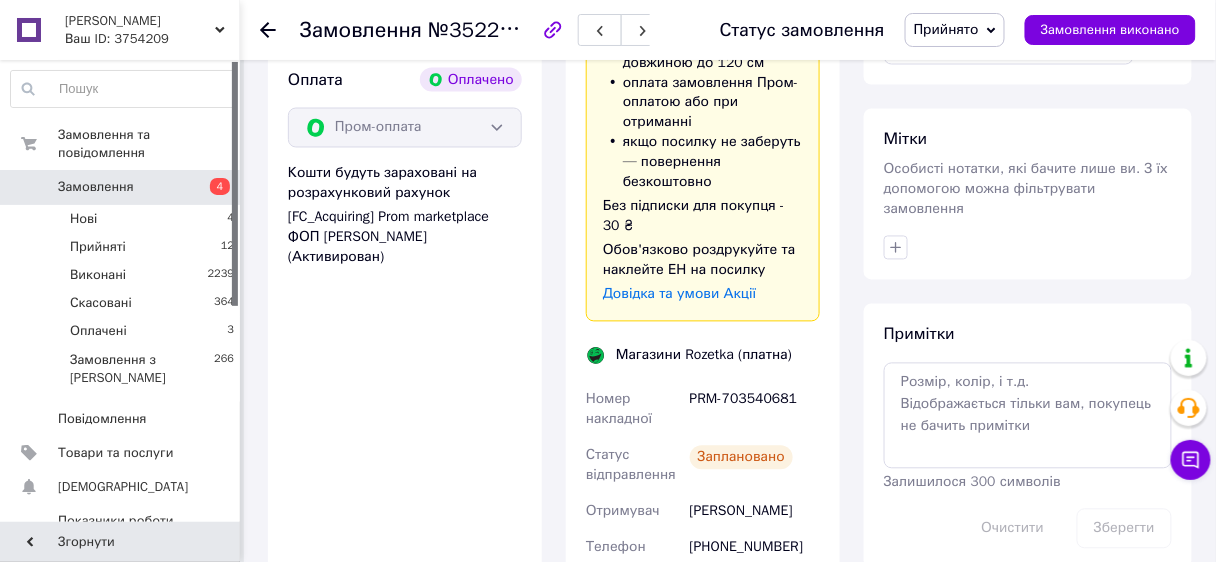 scroll, scrollTop: 841, scrollLeft: 0, axis: vertical 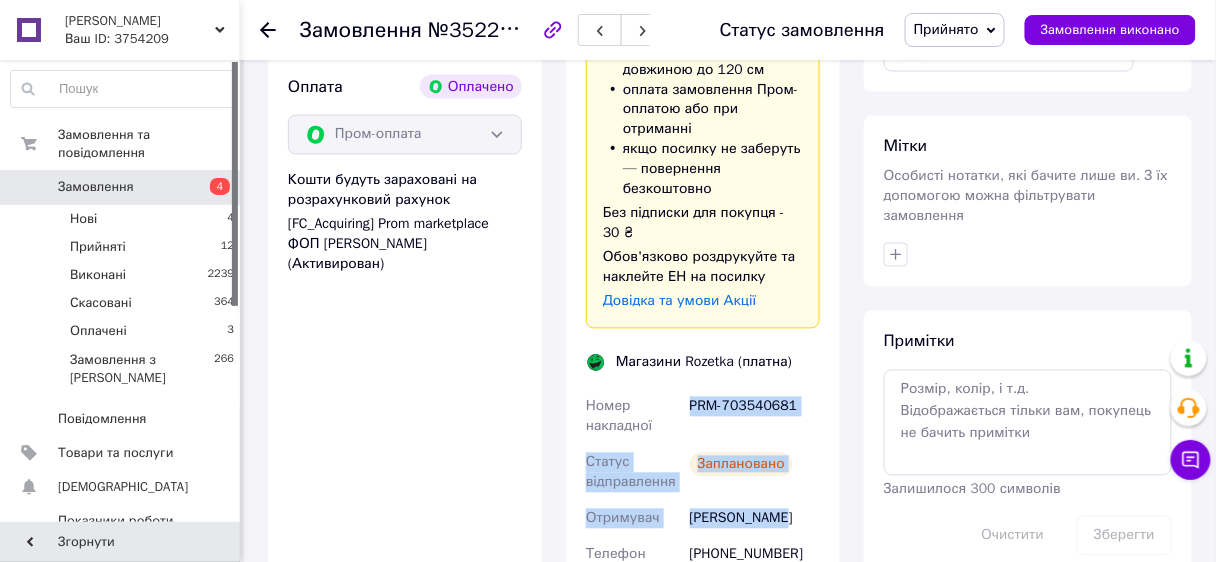 drag, startPoint x: 686, startPoint y: 379, endPoint x: 806, endPoint y: 495, distance: 166.90117 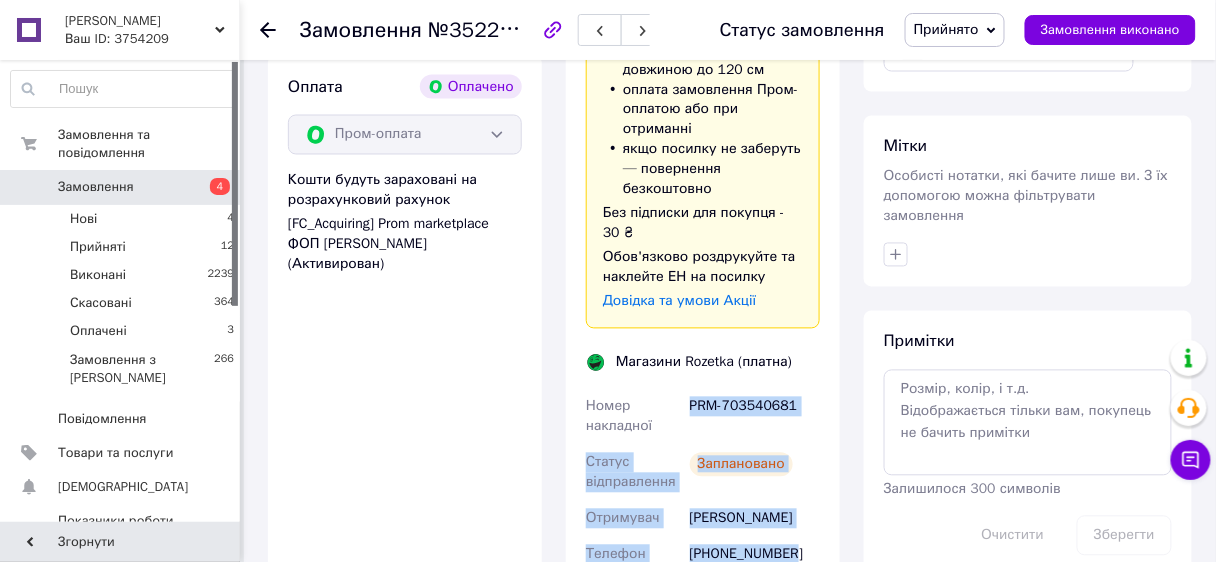 drag, startPoint x: 690, startPoint y: 372, endPoint x: 823, endPoint y: 518, distance: 197.49684 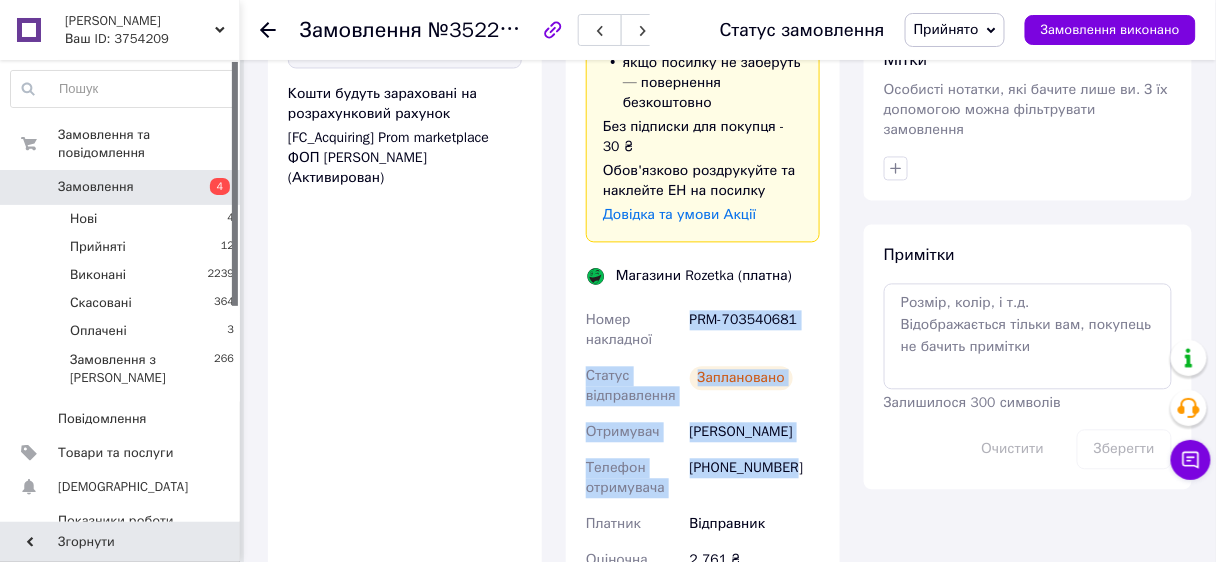 scroll, scrollTop: 1081, scrollLeft: 0, axis: vertical 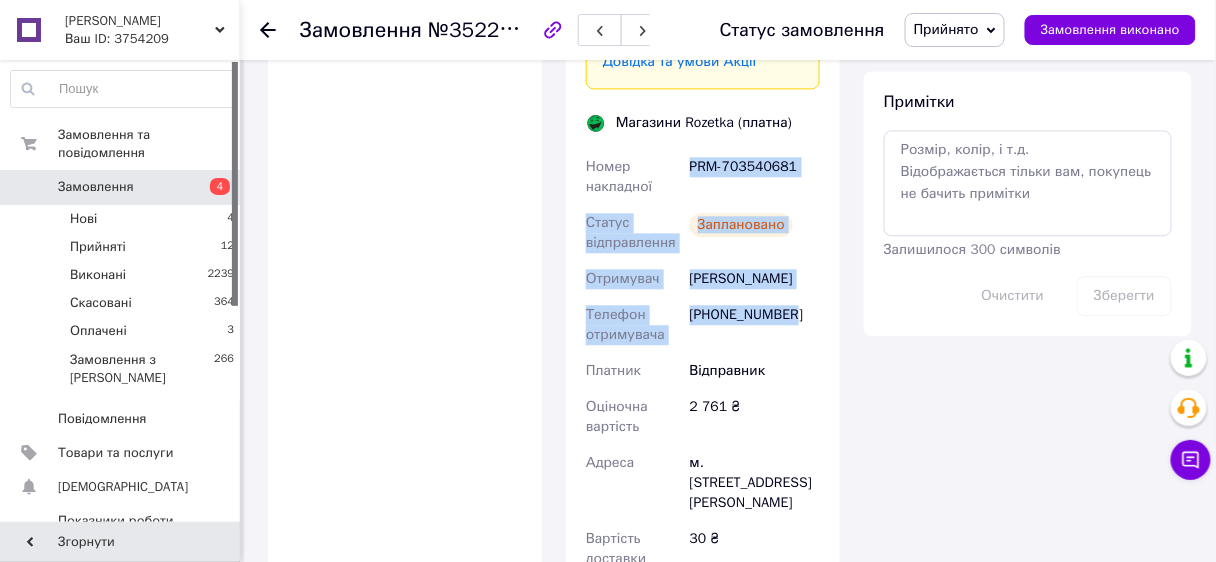 copy on "PRM-703540681 Статус відправлення Заплановано Отримувач Сіденко Юлія  Телефон отримувача +380984426863" 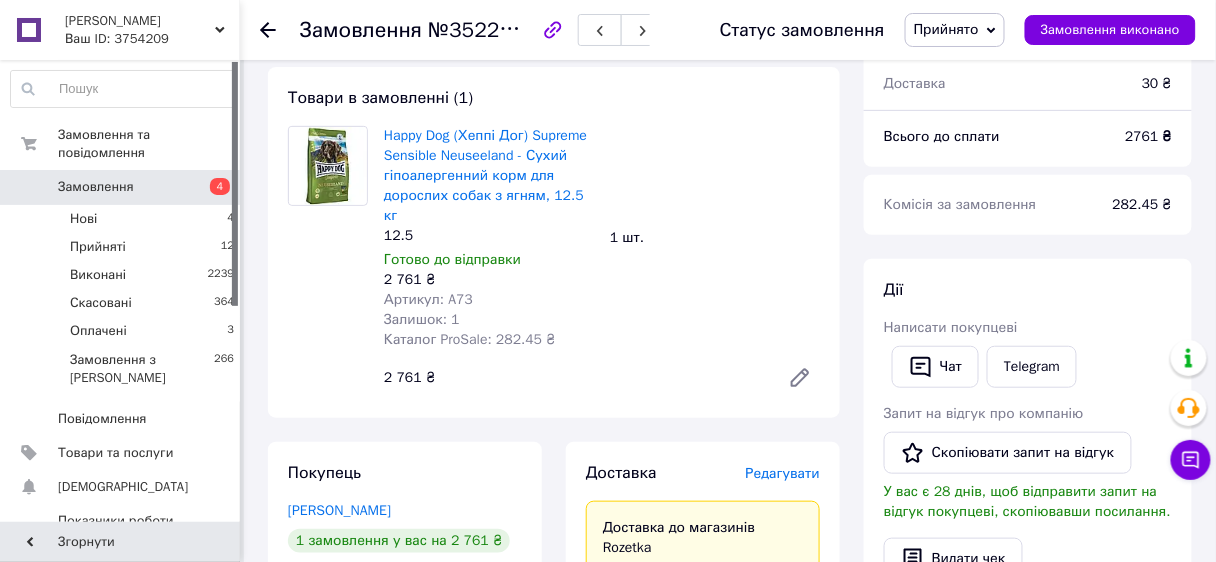 scroll, scrollTop: 121, scrollLeft: 0, axis: vertical 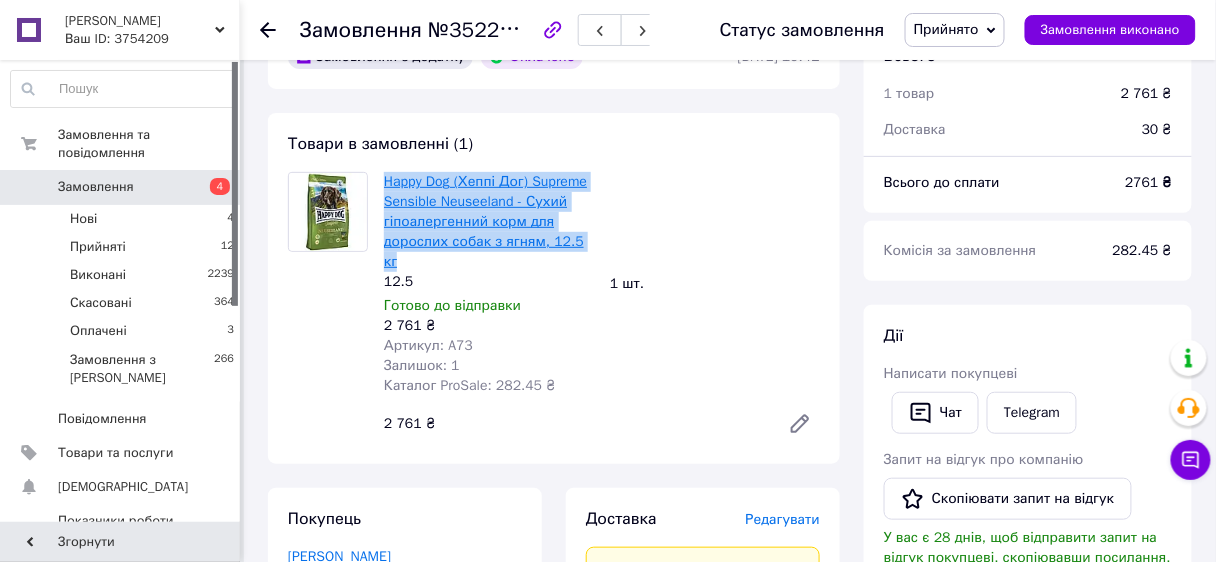 drag, startPoint x: 612, startPoint y: 250, endPoint x: 390, endPoint y: 177, distance: 233.69424 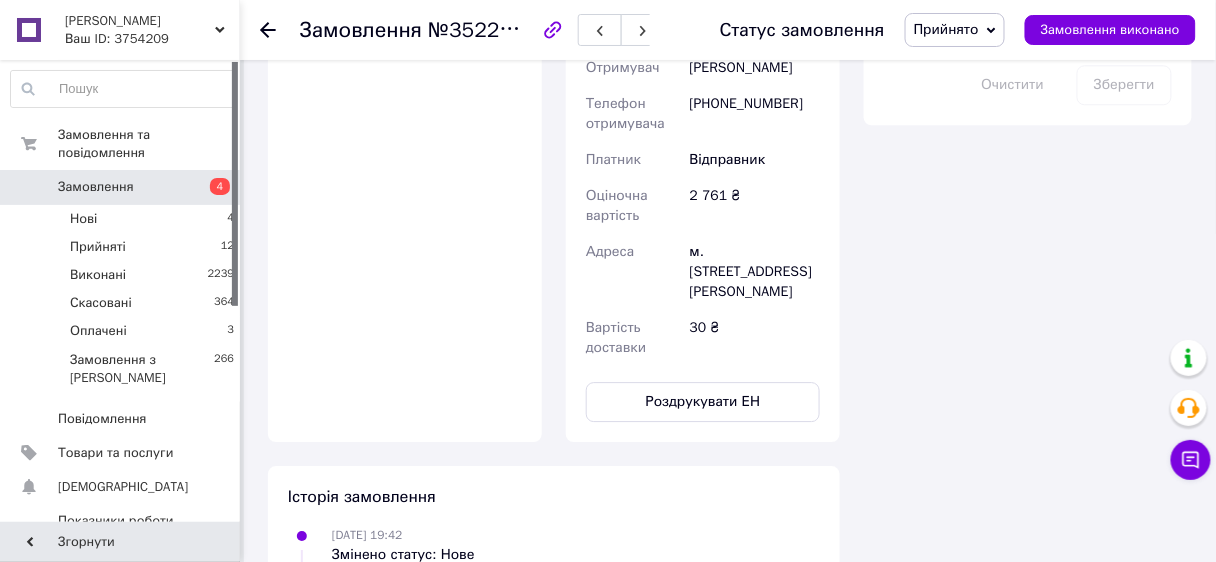 scroll, scrollTop: 1321, scrollLeft: 0, axis: vertical 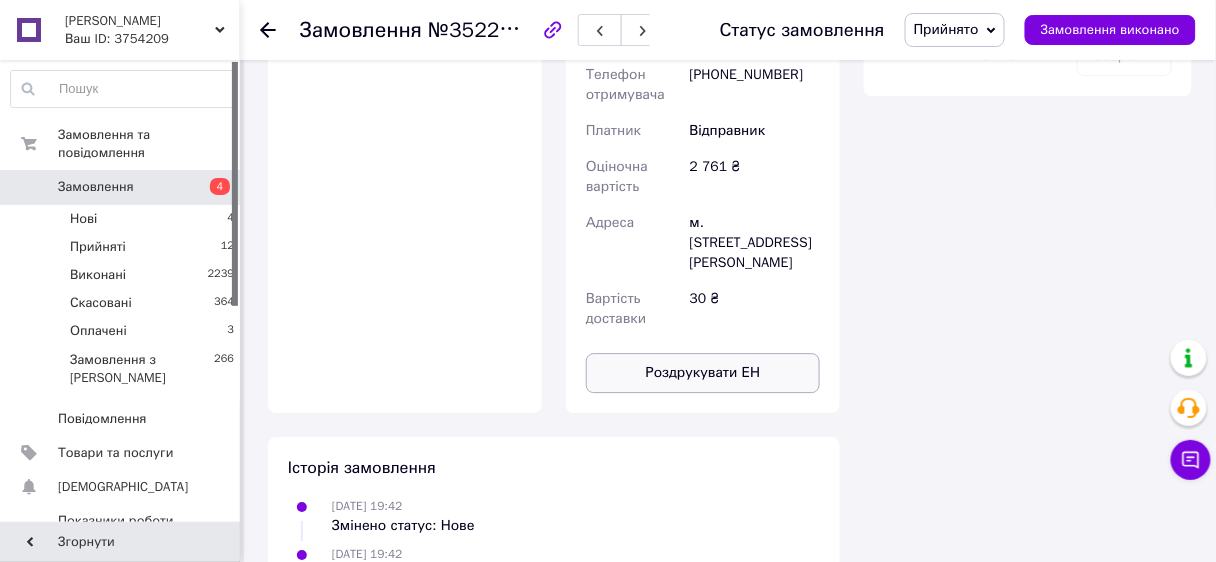 click on "Роздрукувати ЕН" at bounding box center (703, 373) 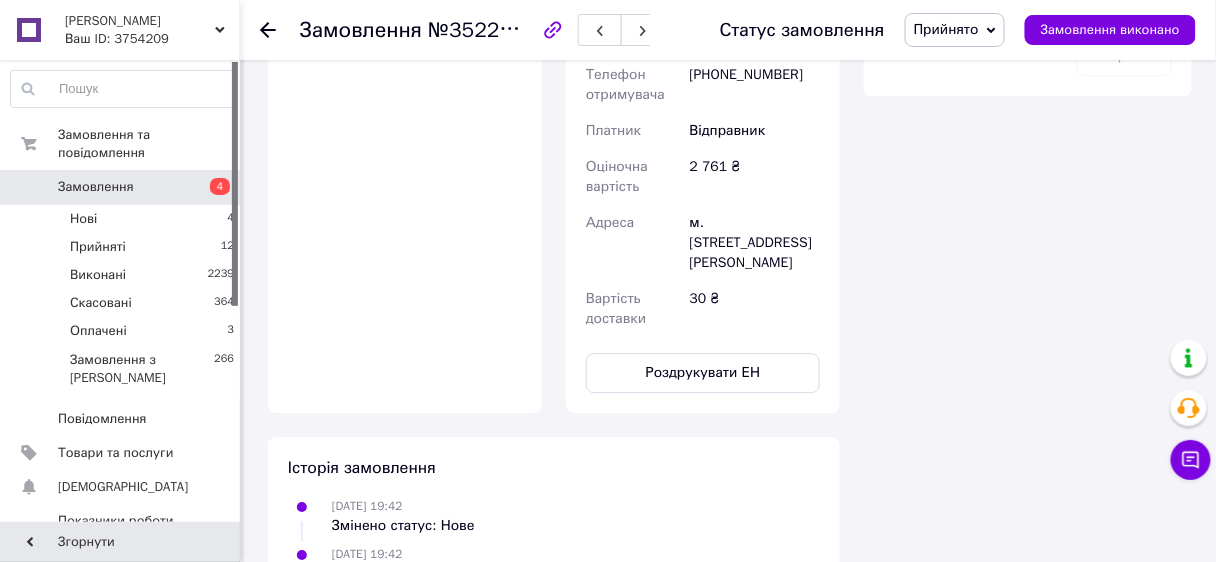 click 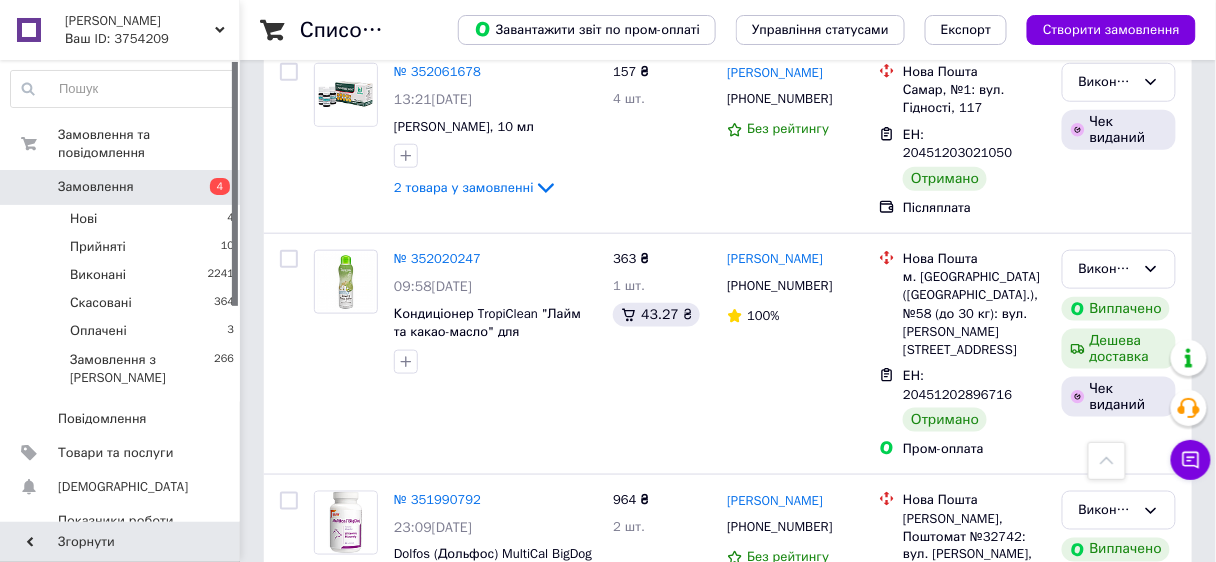 scroll, scrollTop: 4400, scrollLeft: 0, axis: vertical 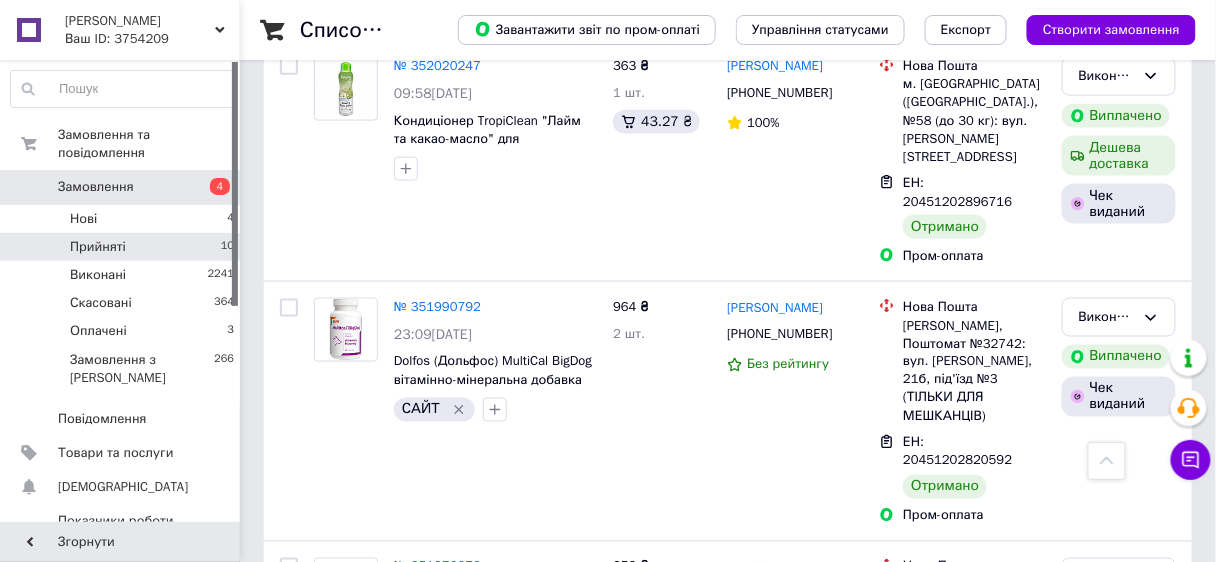 click on "Прийняті" at bounding box center [98, 247] 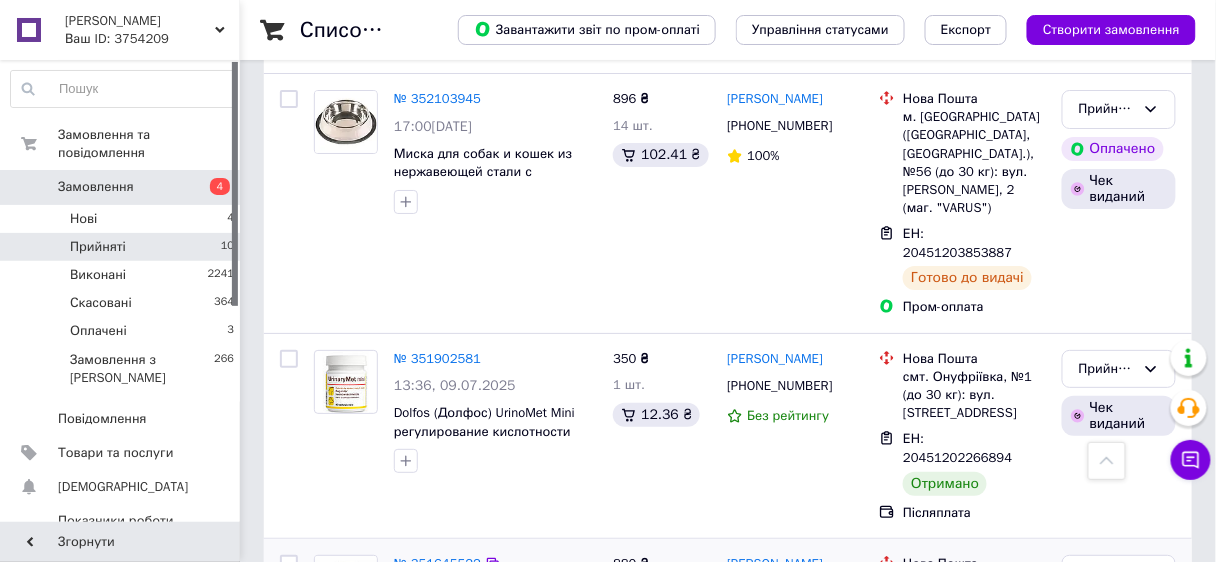 scroll, scrollTop: 1806, scrollLeft: 0, axis: vertical 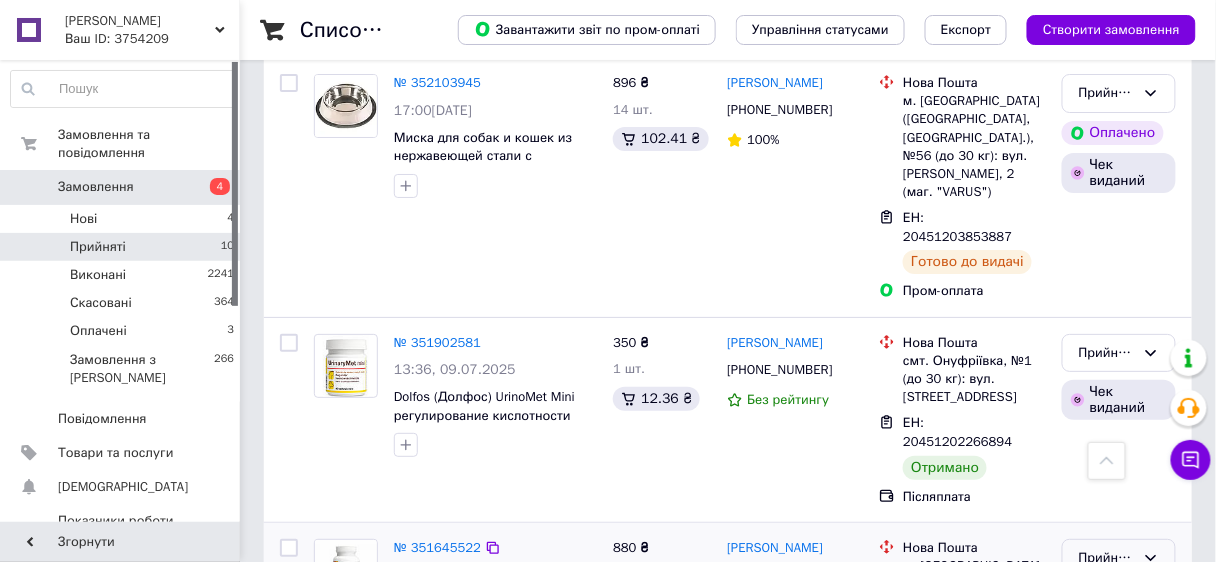 click on "Прийнято" at bounding box center [1107, 558] 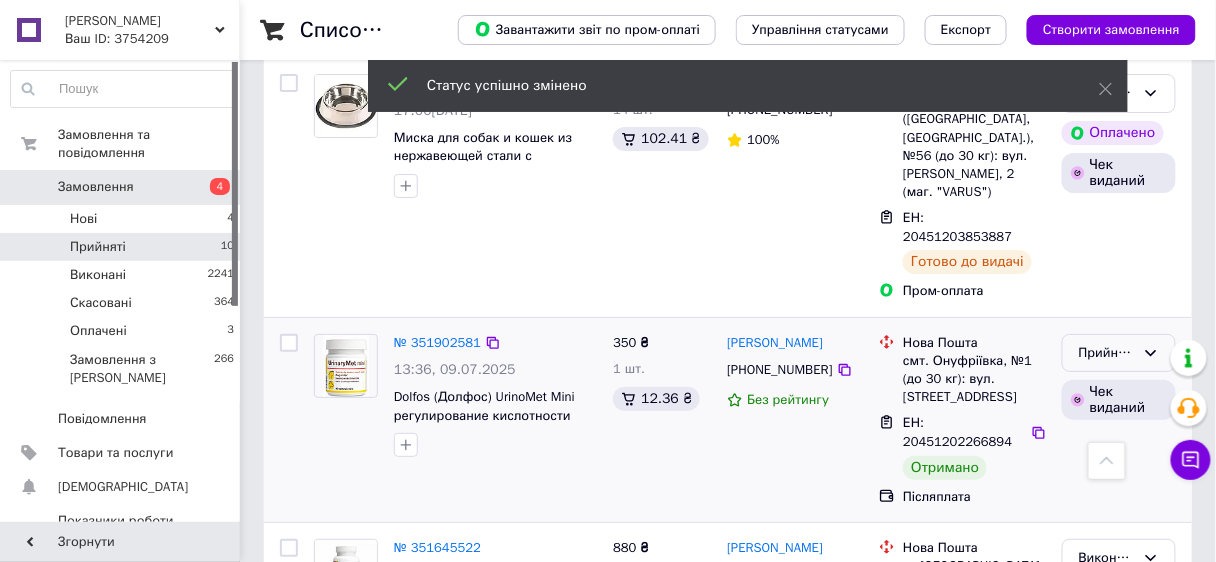 click on "Прийнято" at bounding box center [1107, 353] 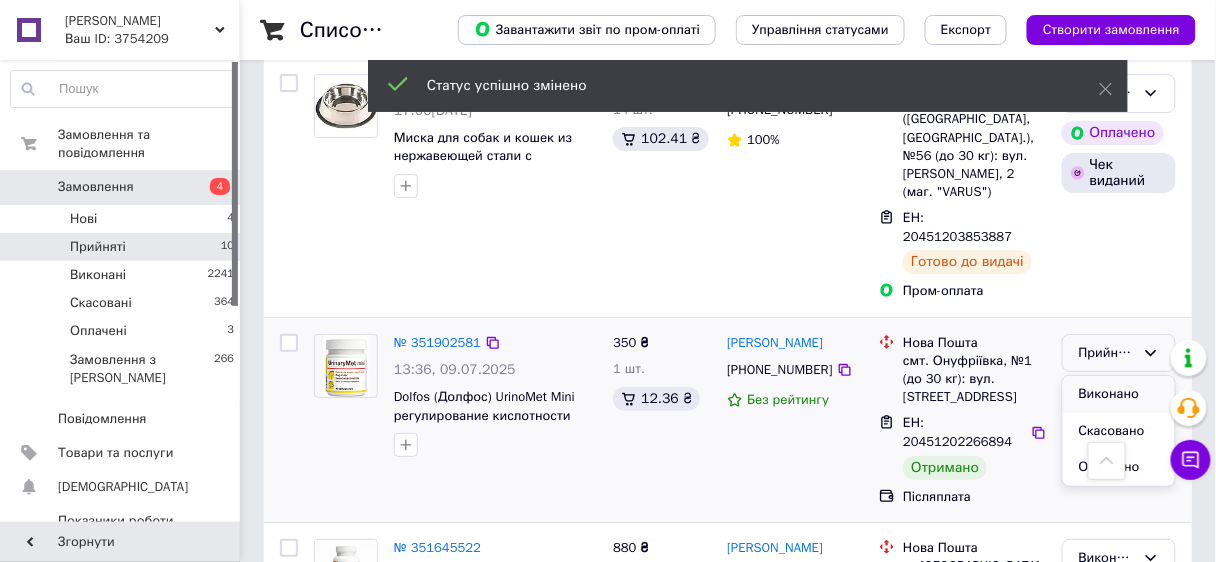 click on "Виконано" at bounding box center (1119, 394) 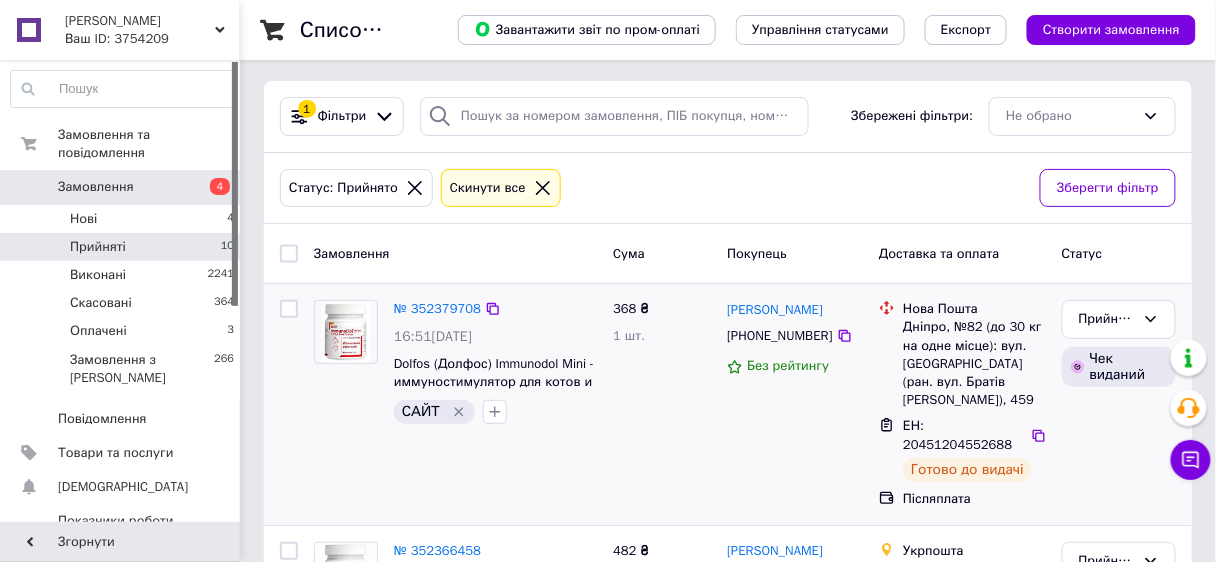 scroll, scrollTop: 0, scrollLeft: 0, axis: both 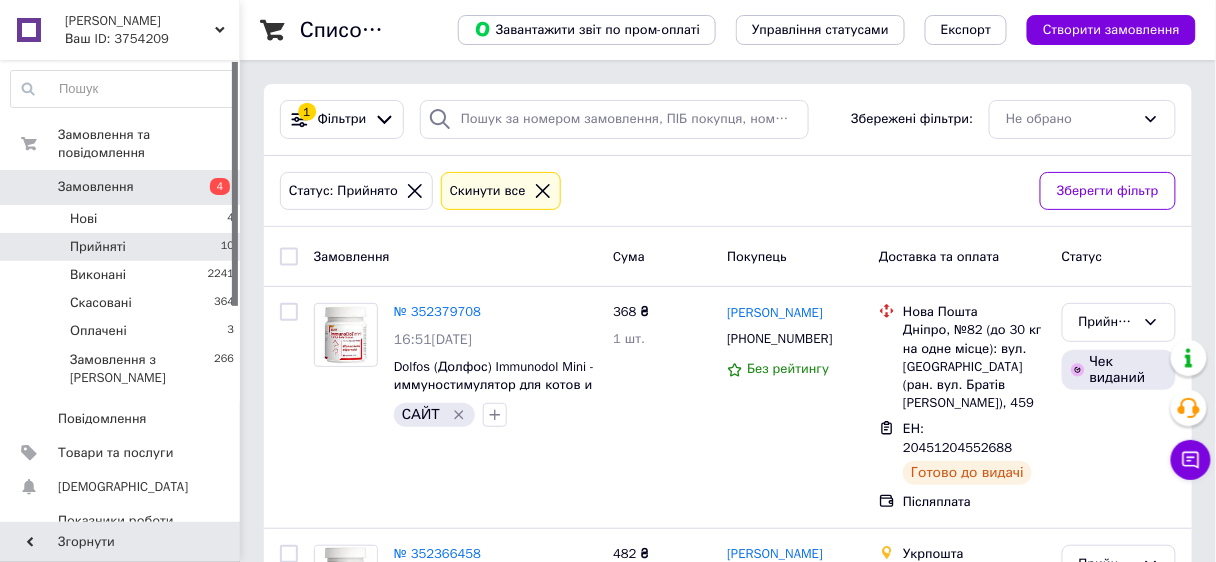 click 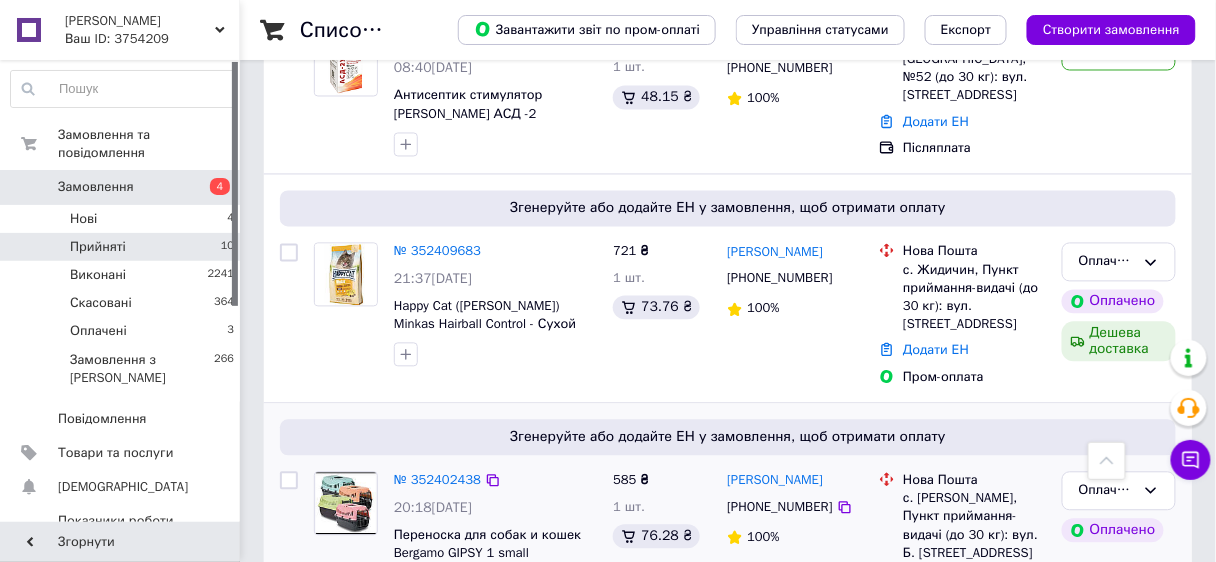 scroll, scrollTop: 880, scrollLeft: 0, axis: vertical 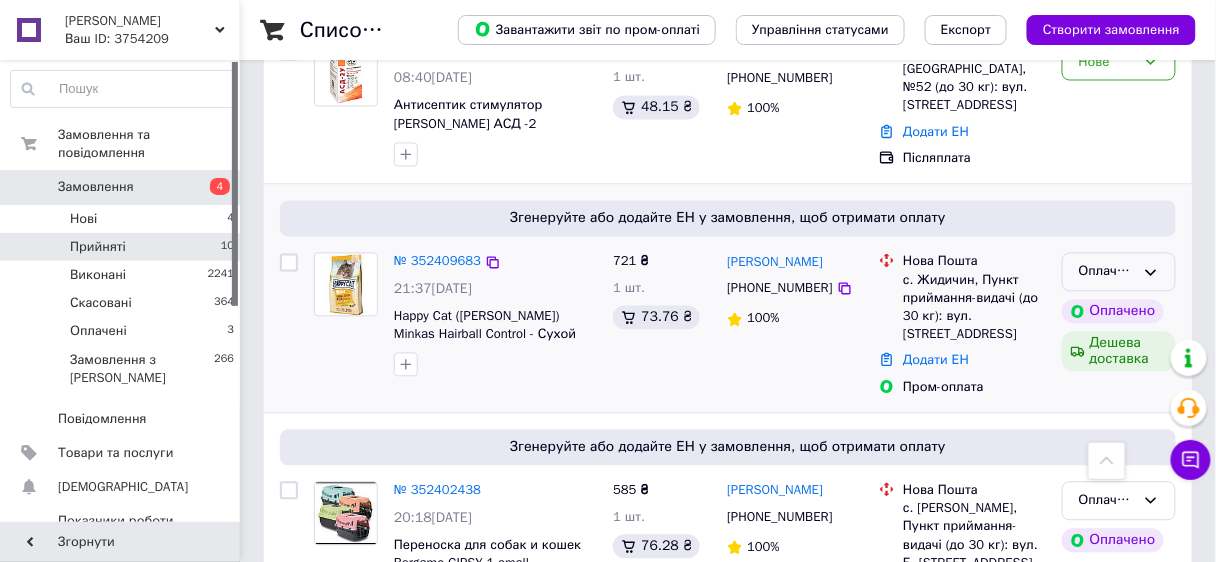 click on "Оплачено" at bounding box center (1107, 272) 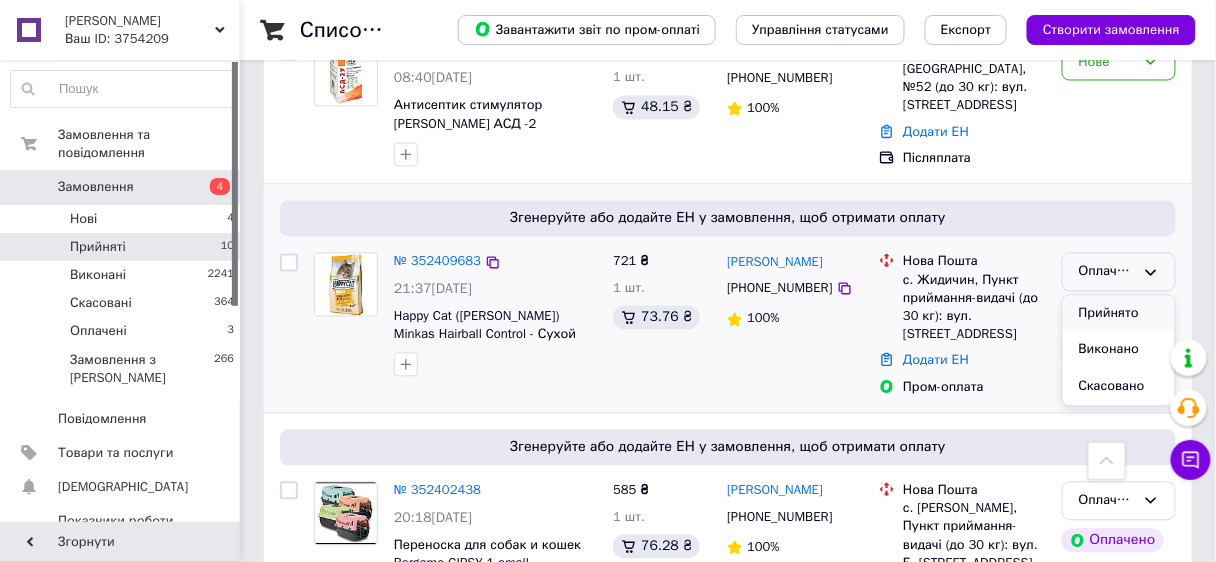 click on "Прийнято" at bounding box center [1119, 314] 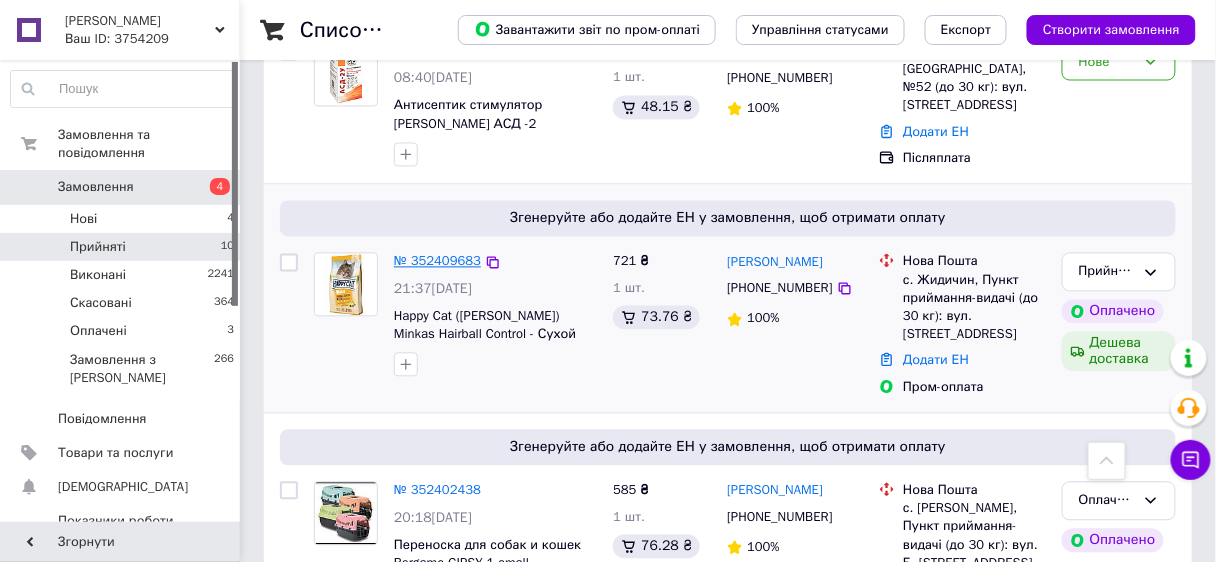 click on "№ 352409683" at bounding box center (437, 261) 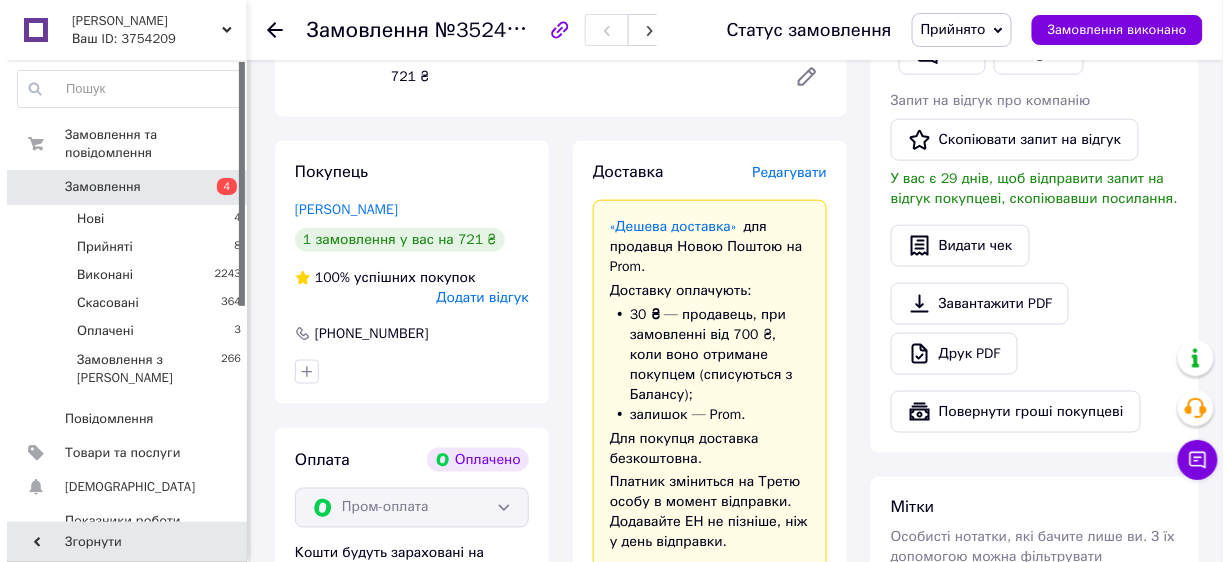 scroll, scrollTop: 400, scrollLeft: 0, axis: vertical 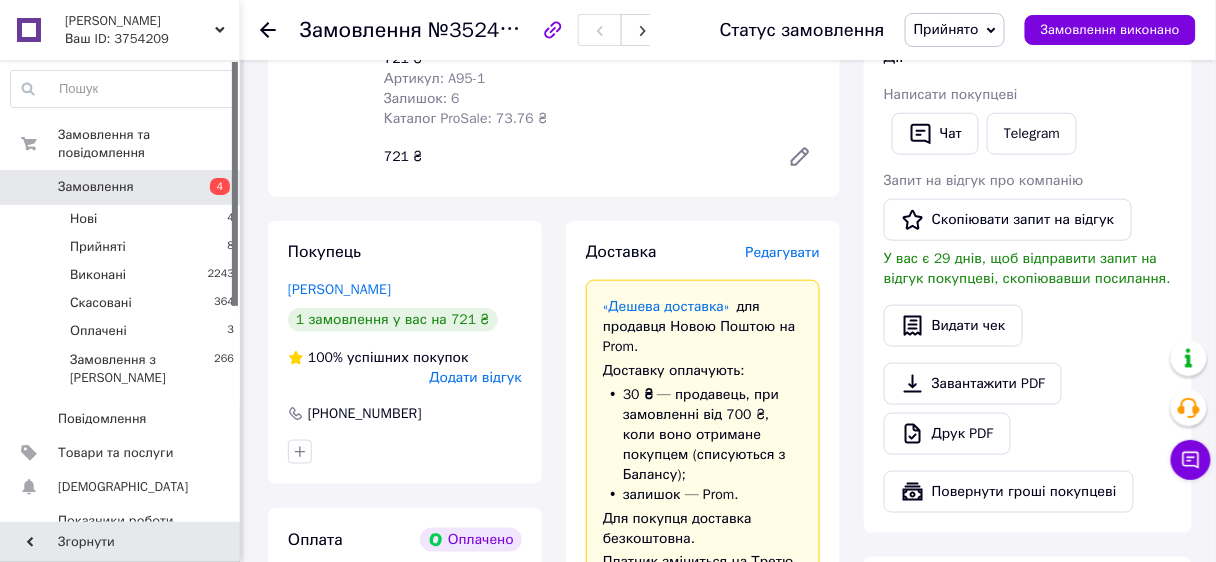 click on "Редагувати" at bounding box center [783, 252] 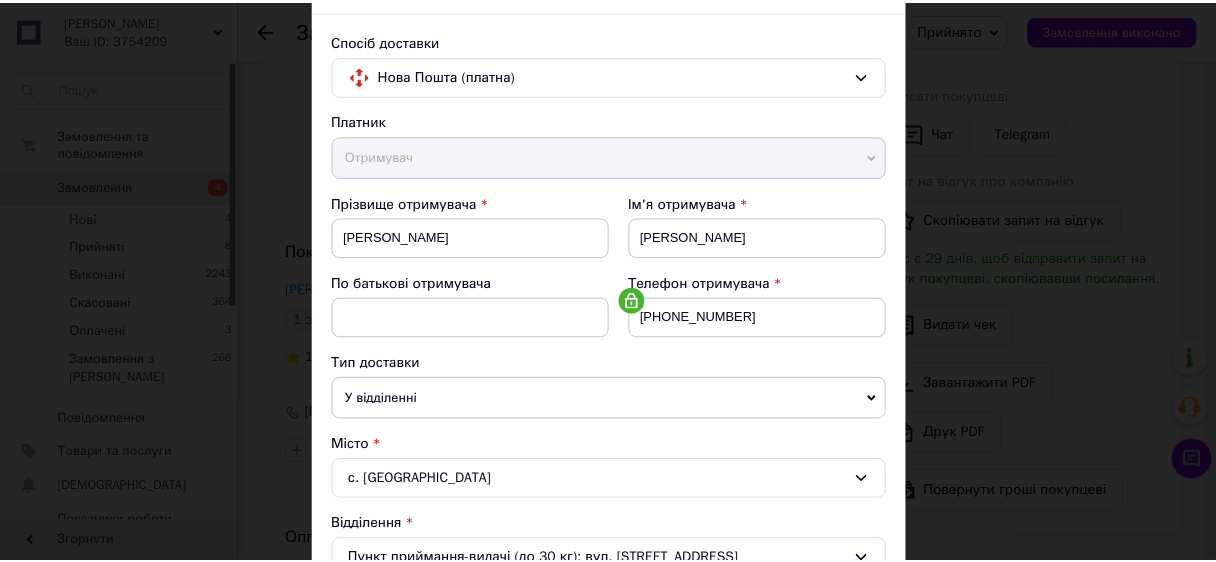 scroll, scrollTop: 0, scrollLeft: 0, axis: both 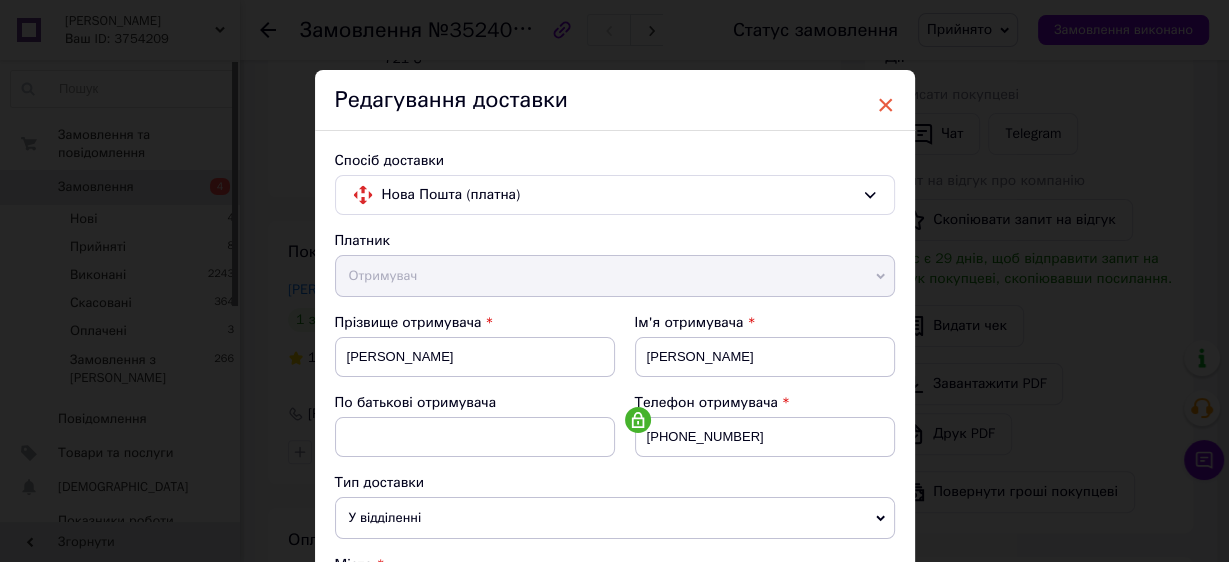 click on "×" at bounding box center [886, 105] 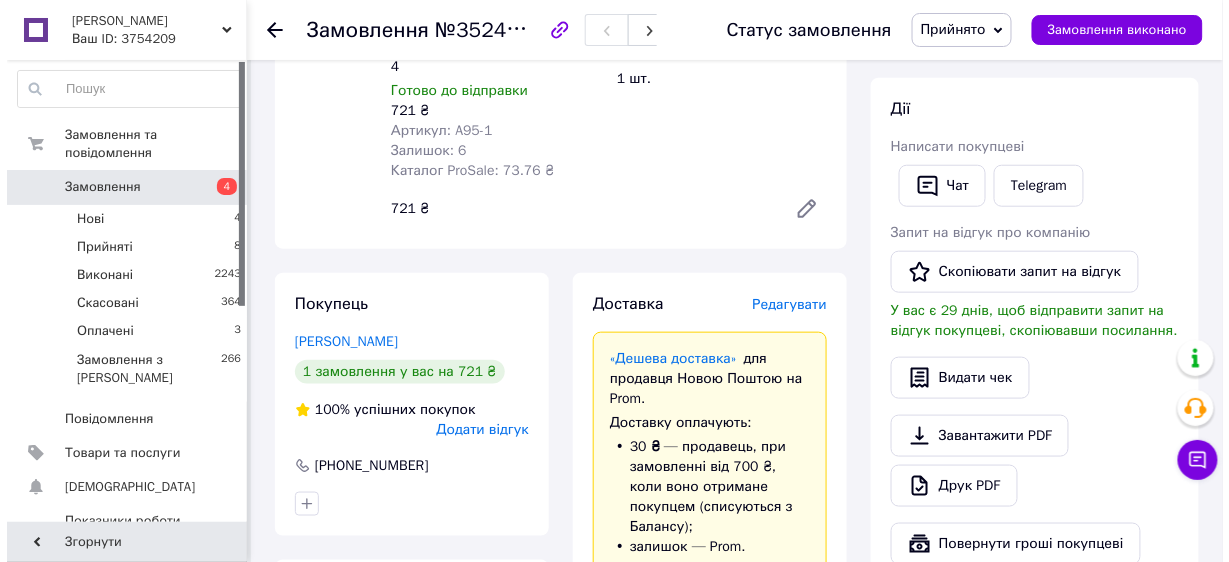 scroll, scrollTop: 400, scrollLeft: 0, axis: vertical 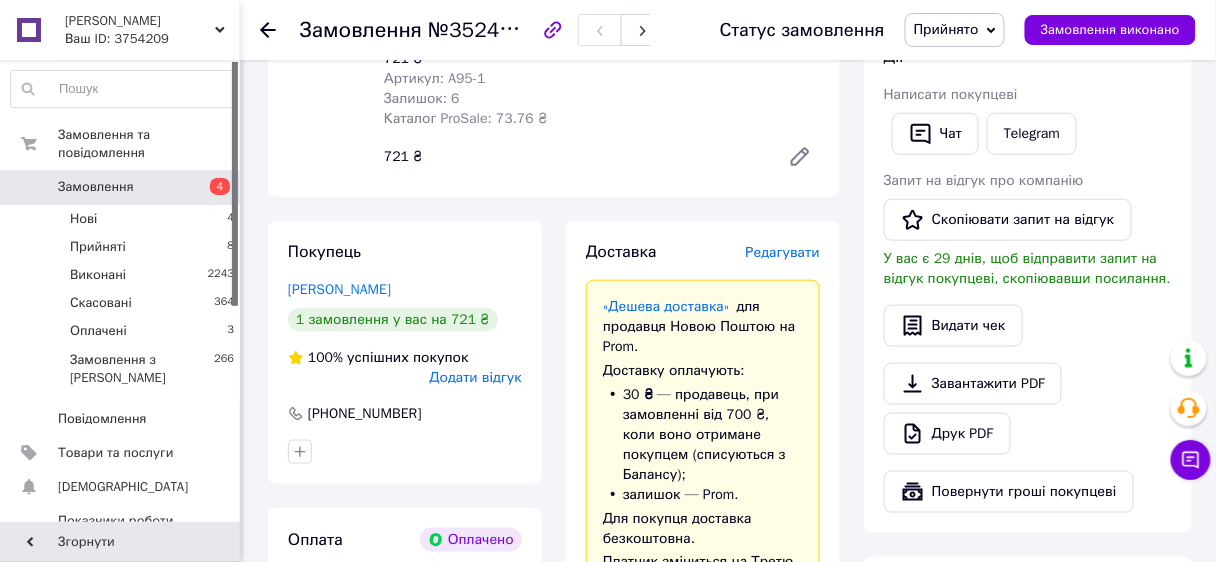 click on "Редагувати" at bounding box center [783, 252] 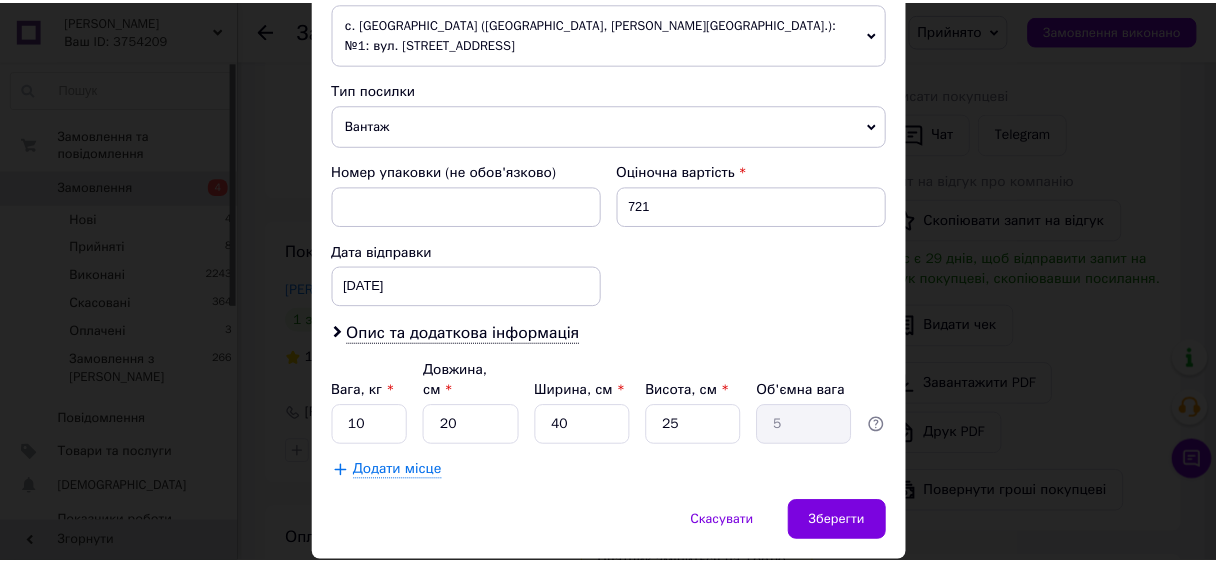 scroll, scrollTop: 755, scrollLeft: 0, axis: vertical 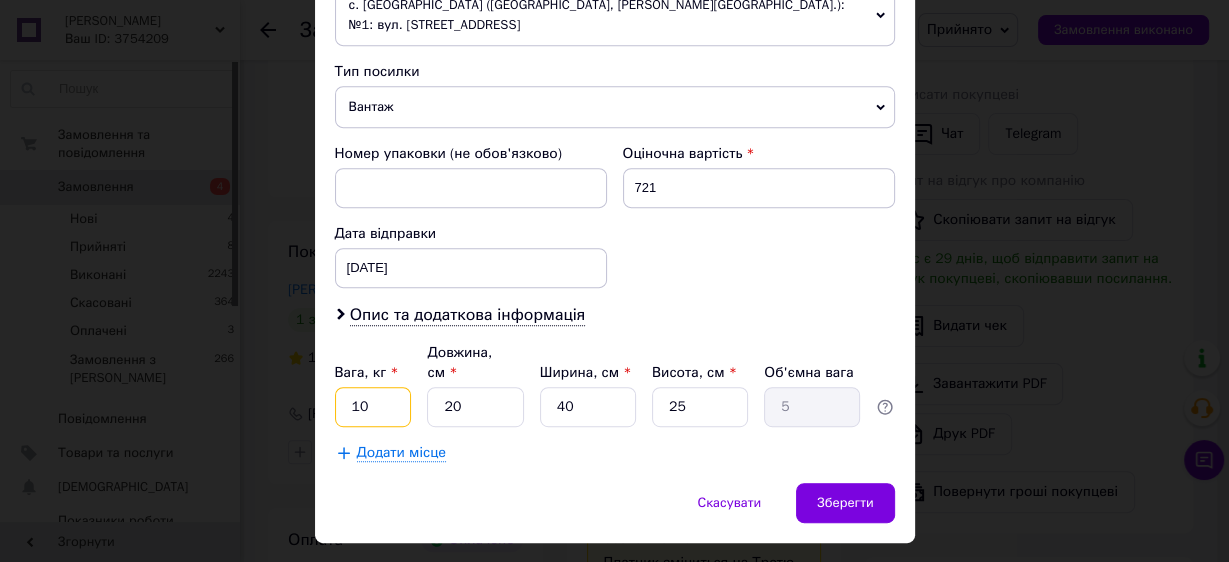 click on "10" at bounding box center [373, 407] 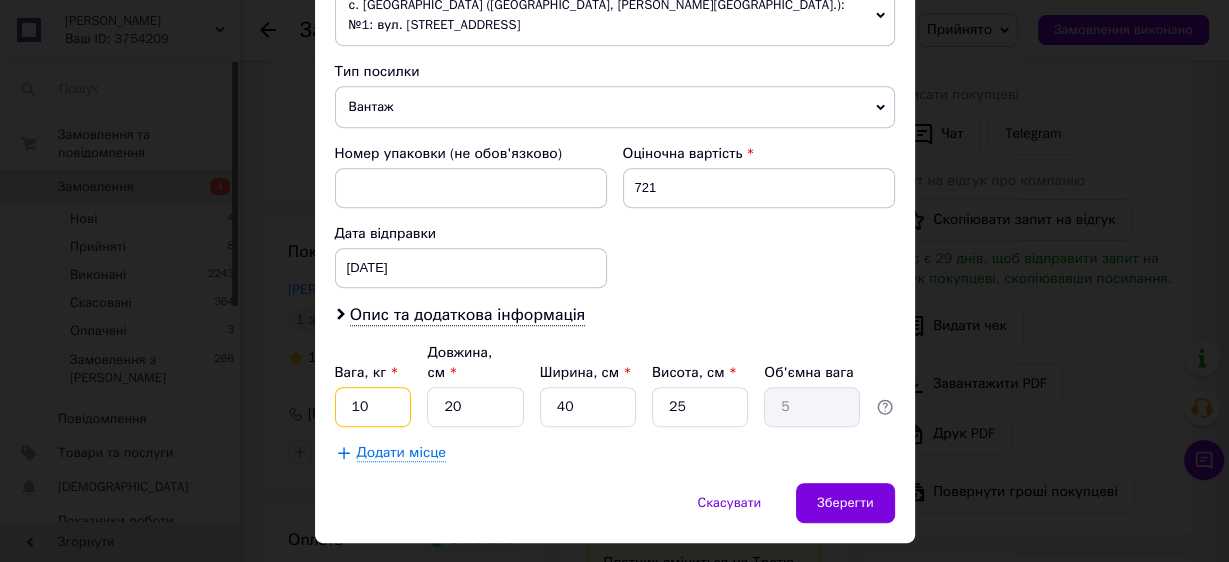 type on "1" 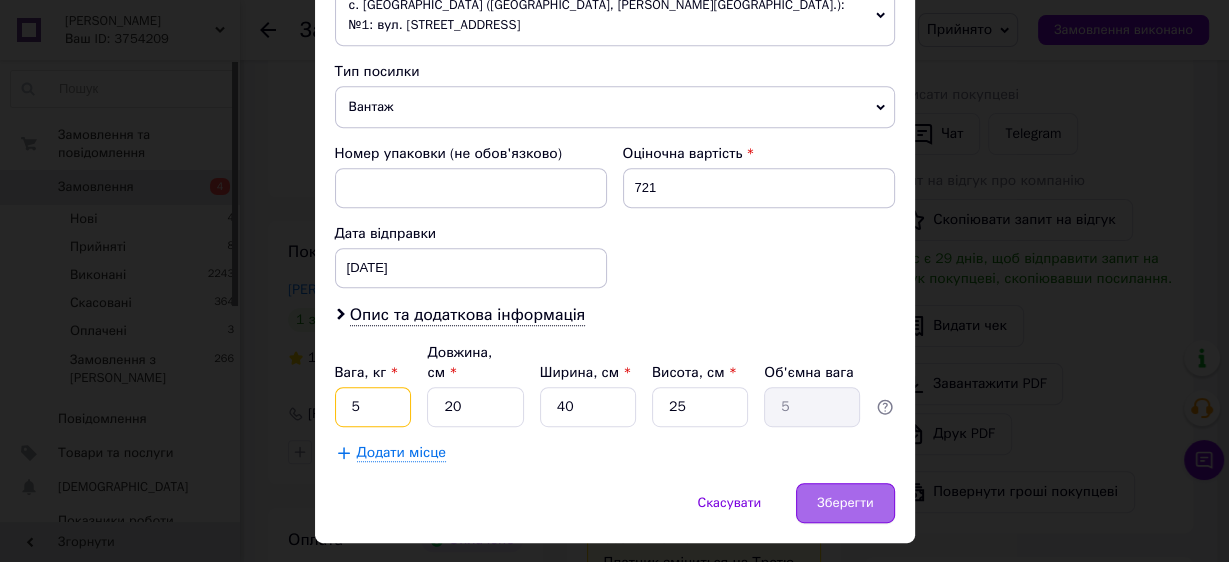 type on "5" 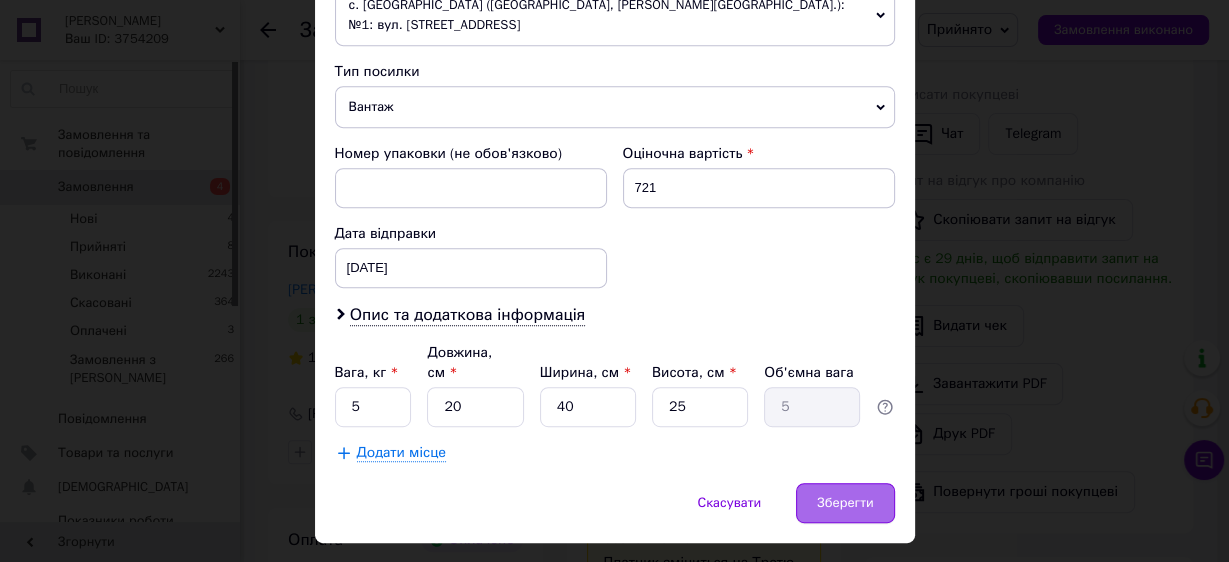 click on "Зберегти" at bounding box center [845, 503] 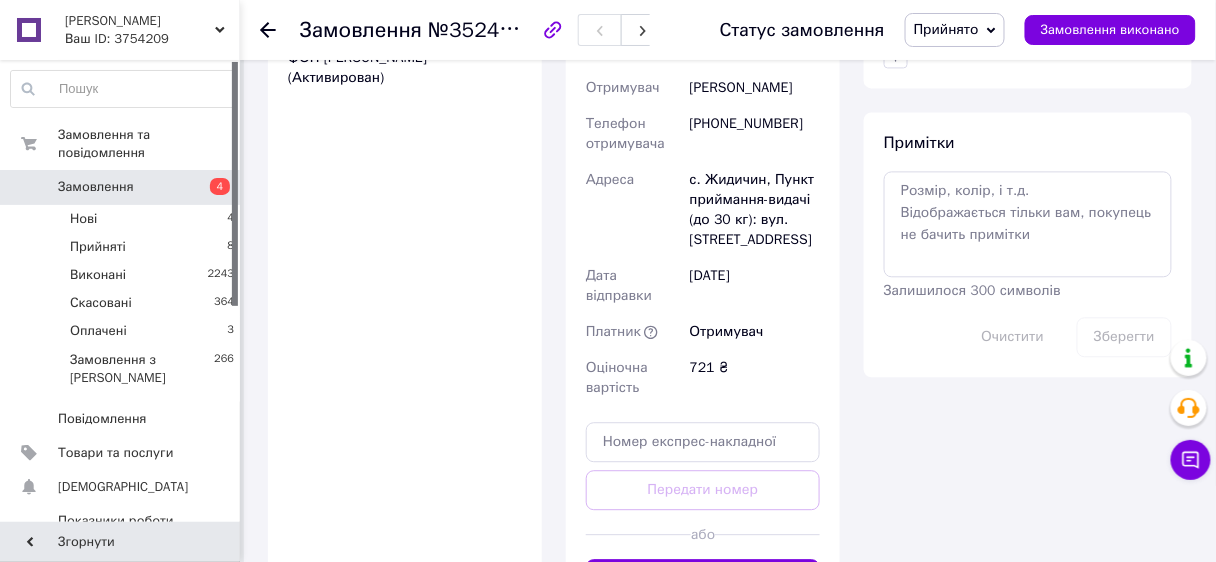 scroll, scrollTop: 1280, scrollLeft: 0, axis: vertical 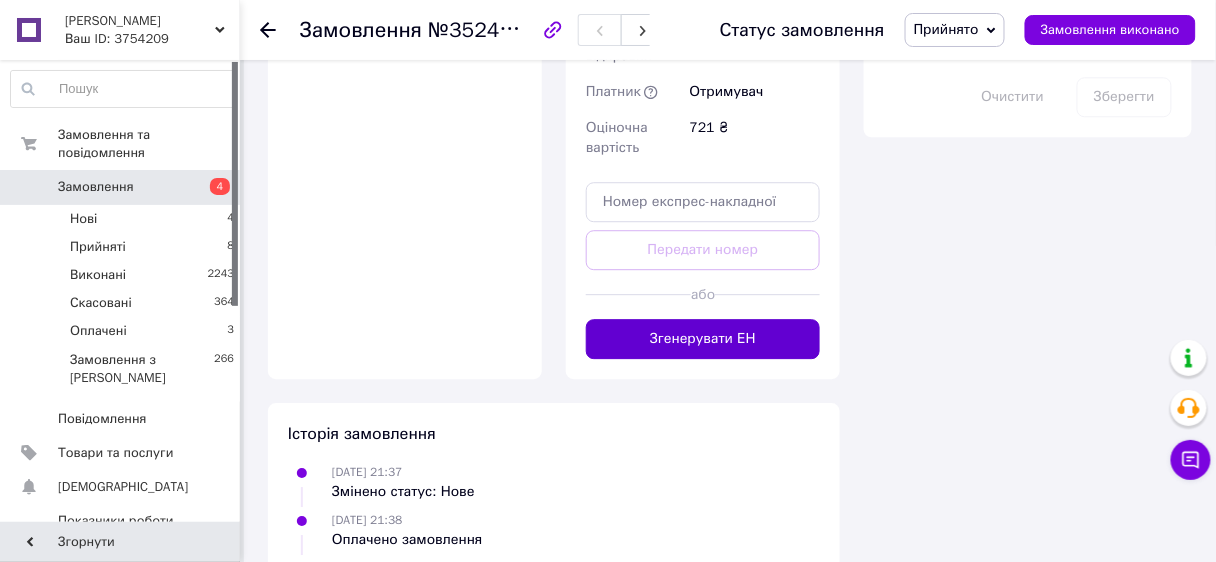 click on "Згенерувати ЕН" at bounding box center [703, 339] 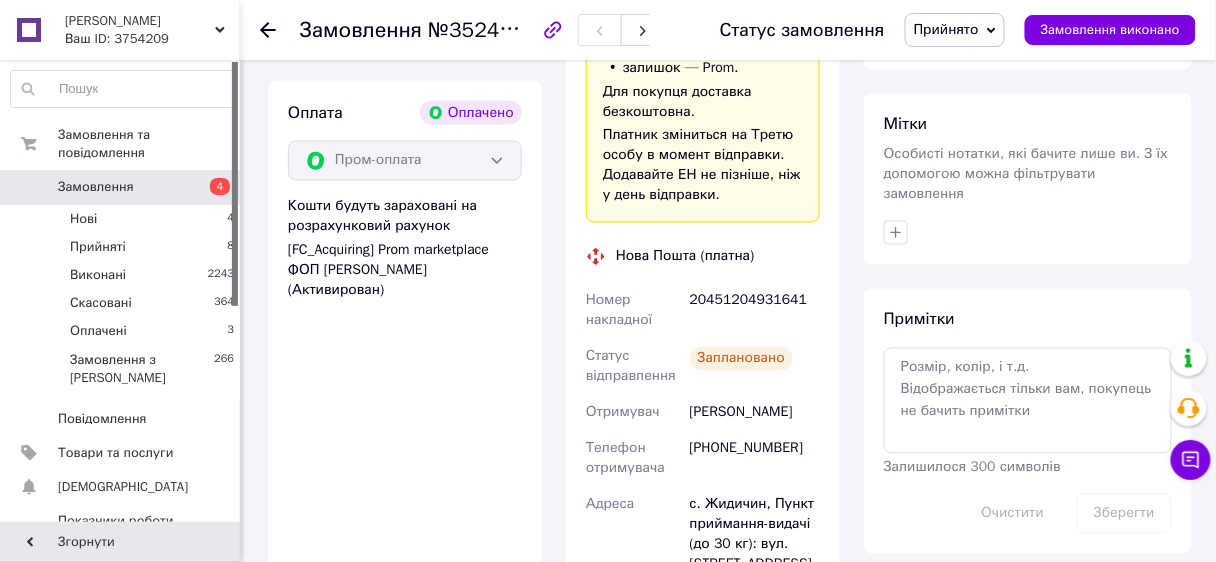 scroll, scrollTop: 800, scrollLeft: 0, axis: vertical 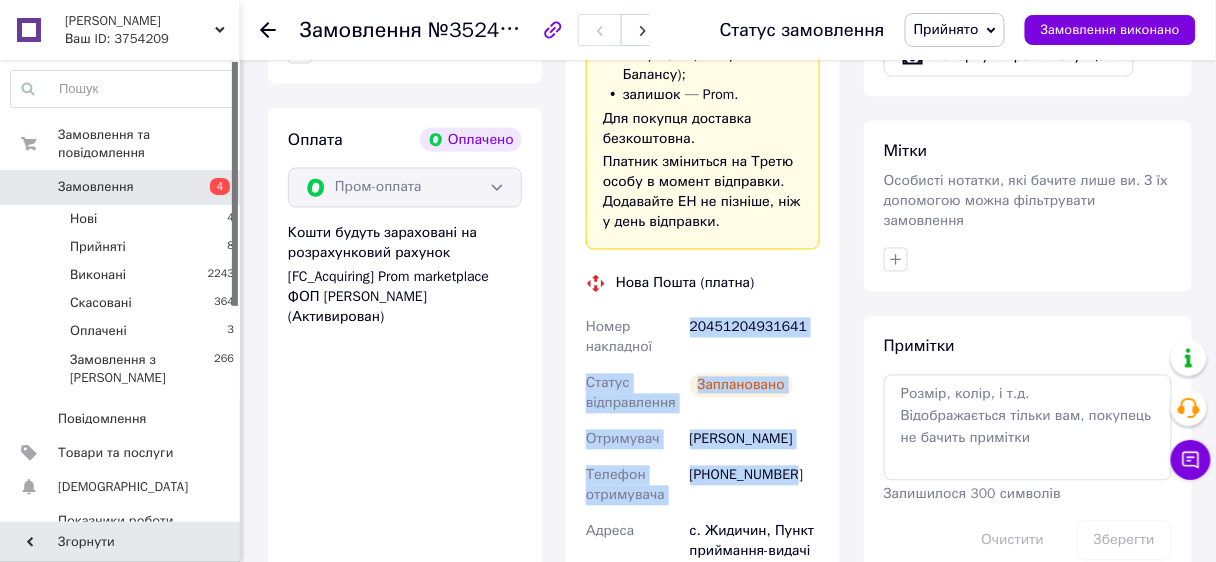 drag, startPoint x: 688, startPoint y: 303, endPoint x: 807, endPoint y: 458, distance: 195.41238 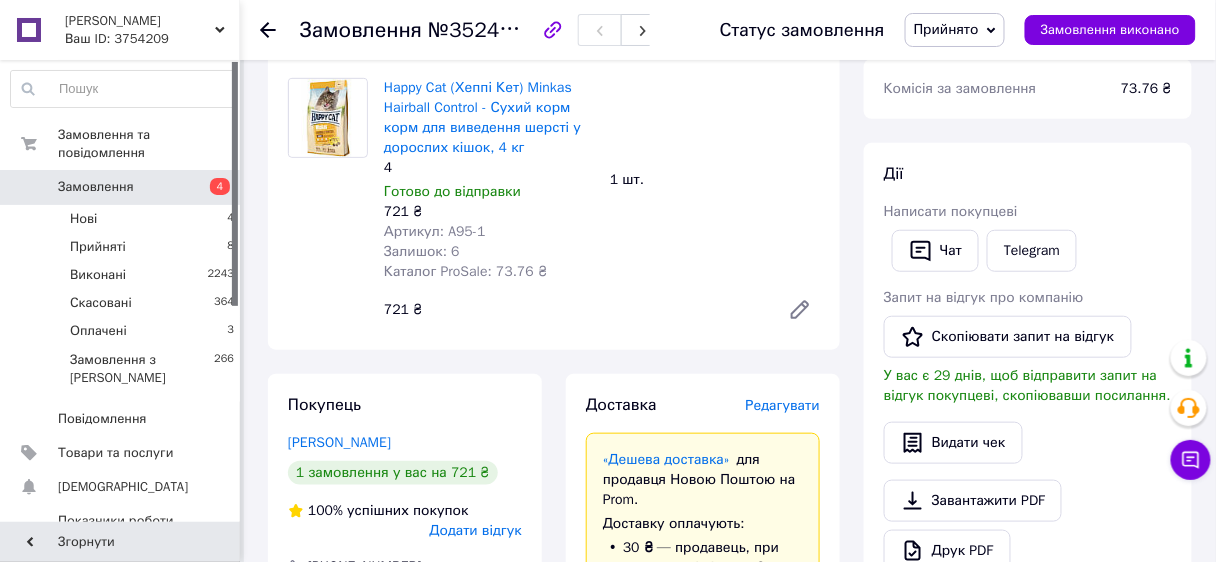 scroll, scrollTop: 160, scrollLeft: 0, axis: vertical 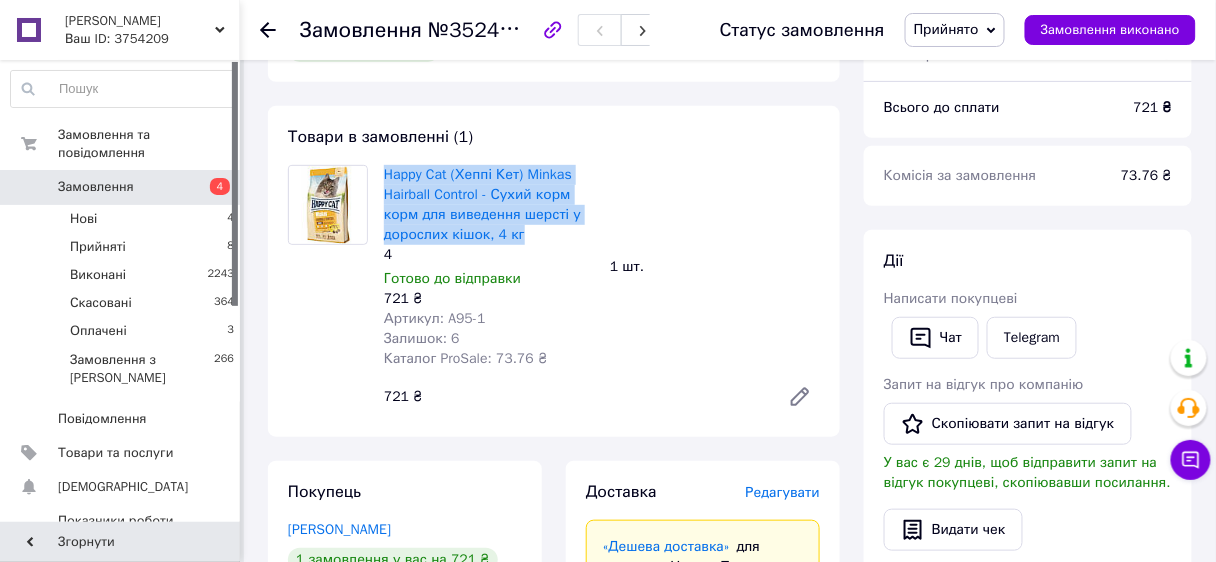 drag, startPoint x: 528, startPoint y: 234, endPoint x: 386, endPoint y: 162, distance: 159.21056 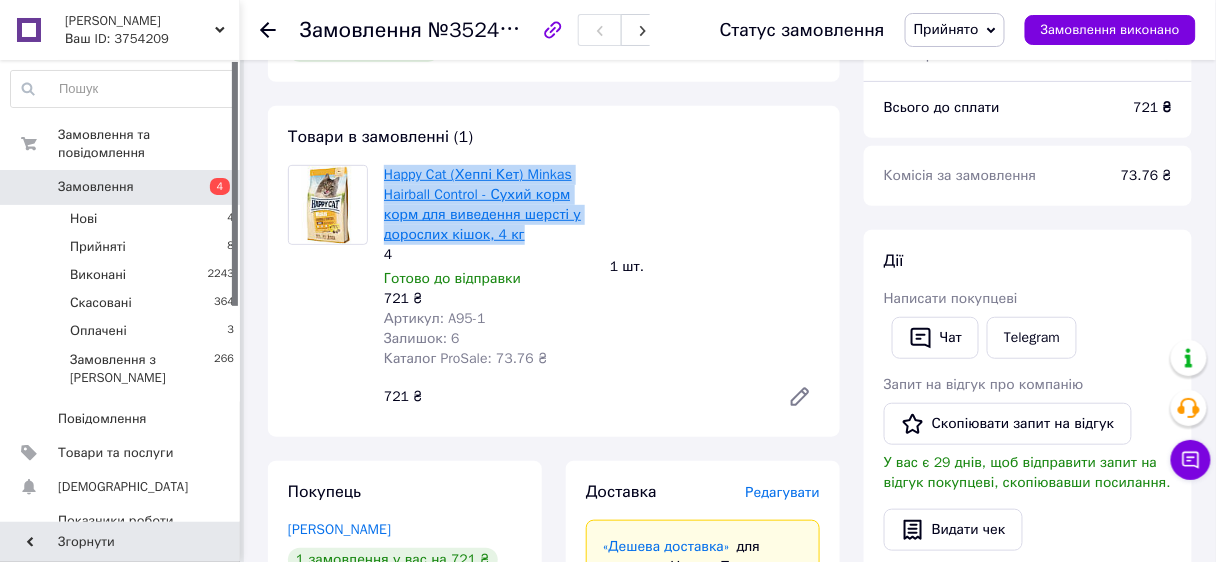 copy on "Happy Cat (Хеппі Кет) Minkas Hairball Control - Сухий корм корм для виведення шерсті у дорослих кішок, 4 кг" 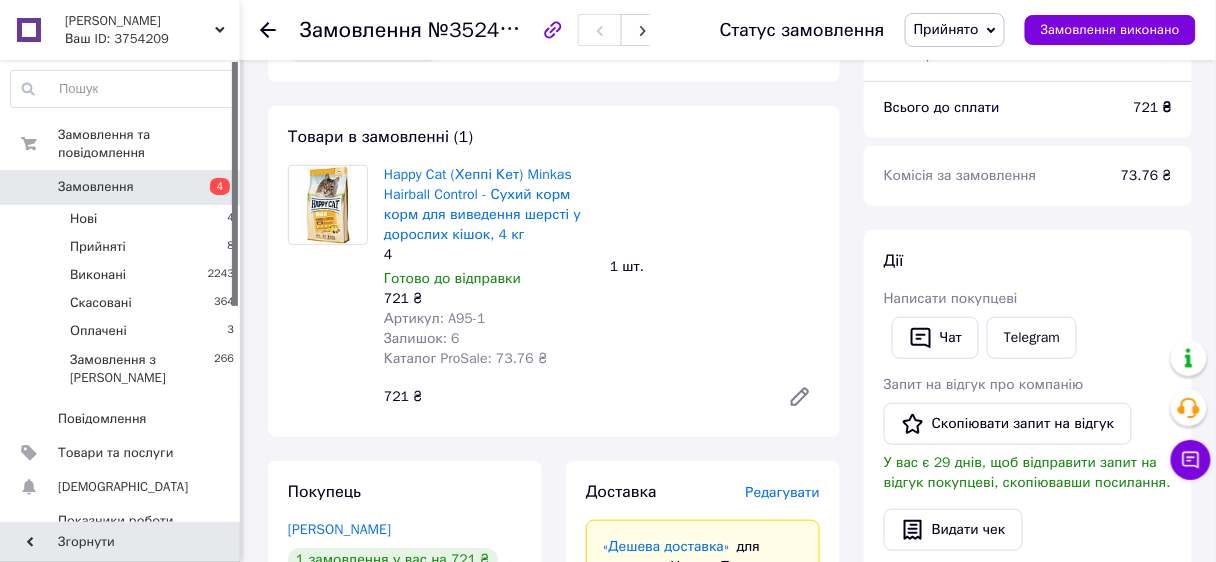 click at bounding box center (268, 30) 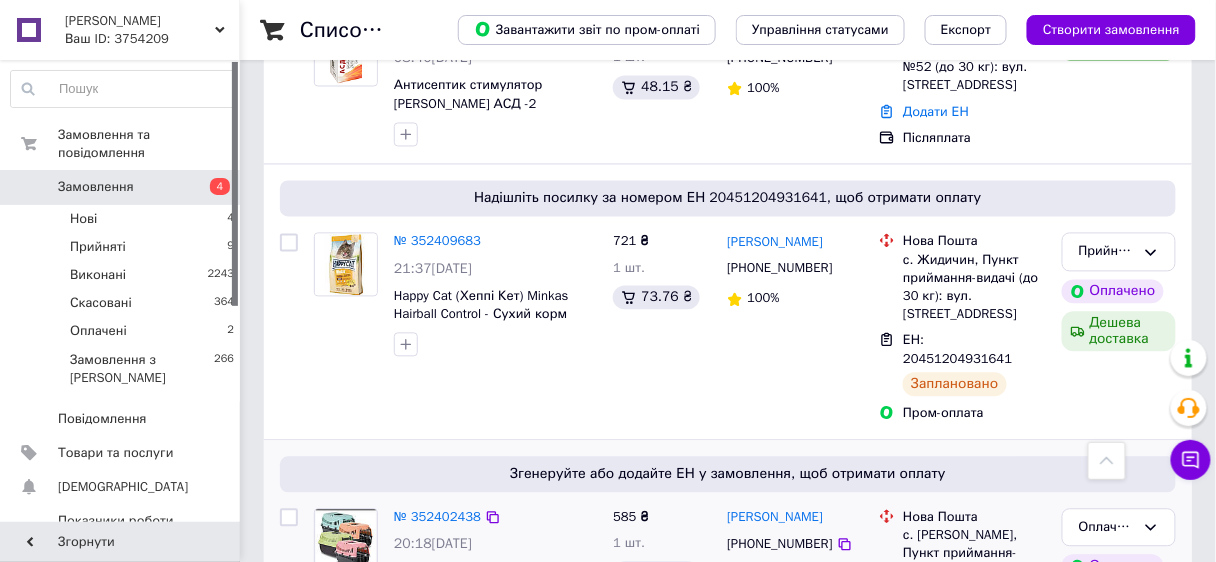 scroll, scrollTop: 1040, scrollLeft: 0, axis: vertical 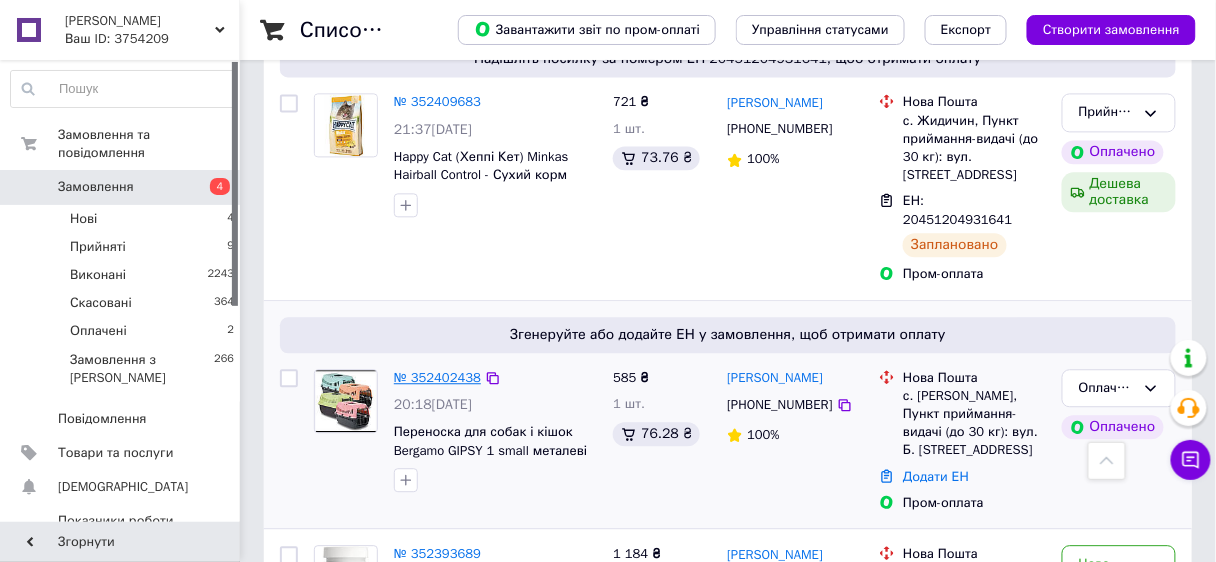 click on "№ 352402438" at bounding box center (437, 377) 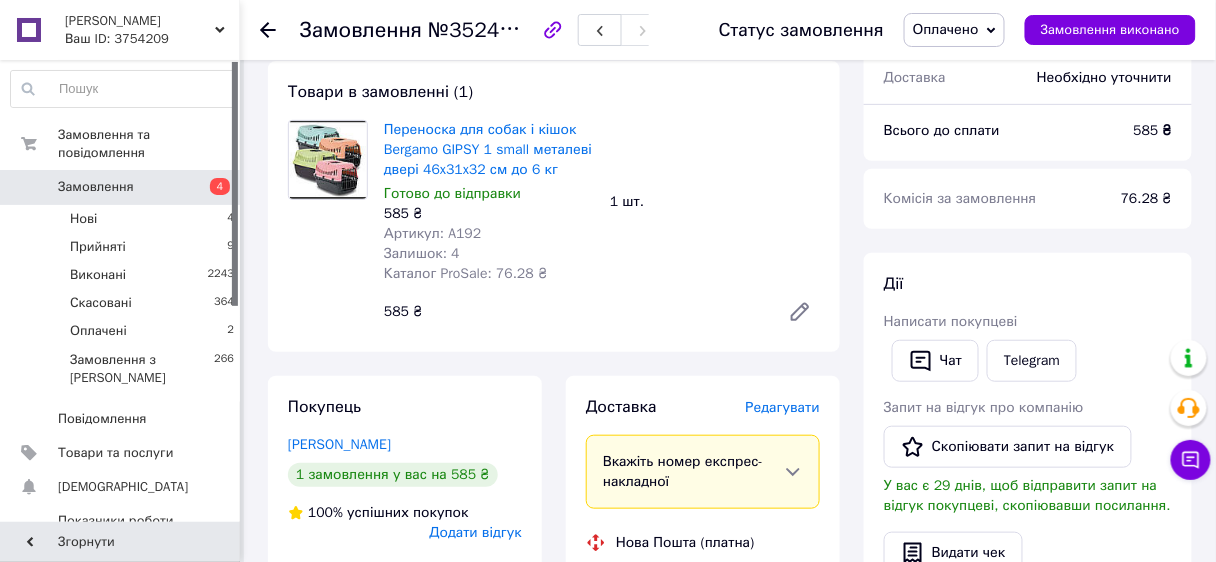 scroll, scrollTop: 31, scrollLeft: 0, axis: vertical 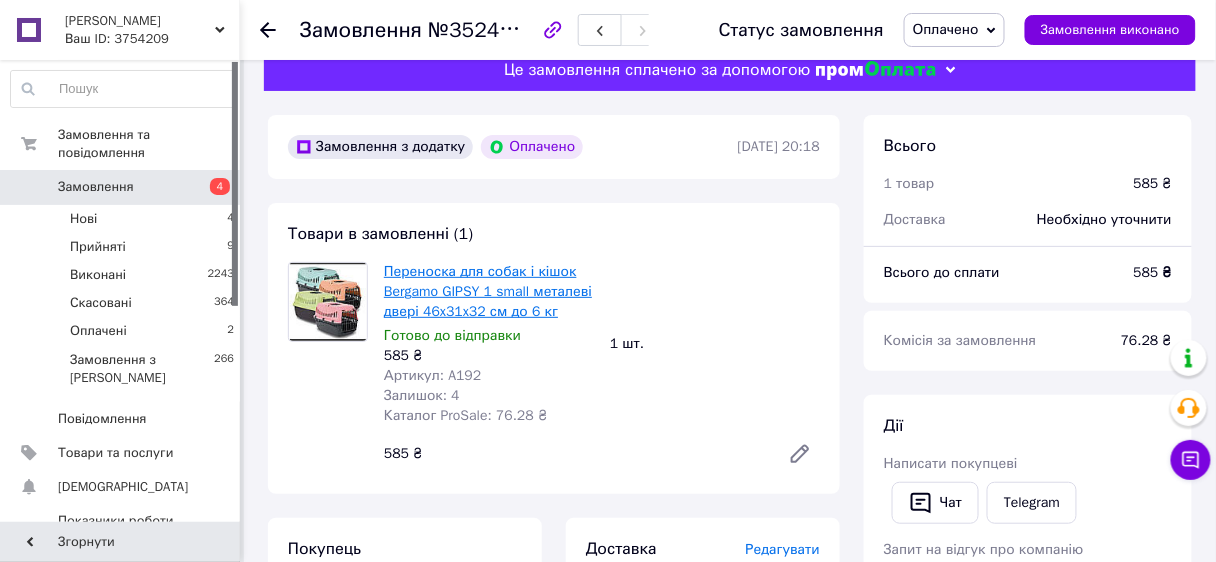 click on "Переноска для собак і кішок Bergamo GIPSY 1 small металеві двері 46x31x32 см до 6 кг" at bounding box center [488, 291] 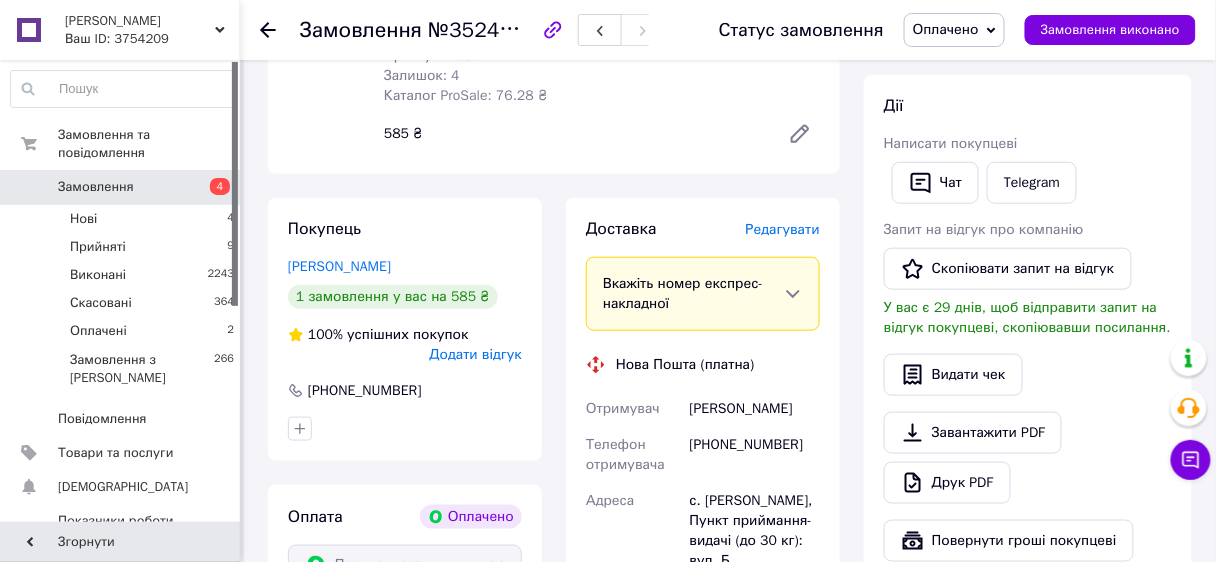 scroll, scrollTop: 431, scrollLeft: 0, axis: vertical 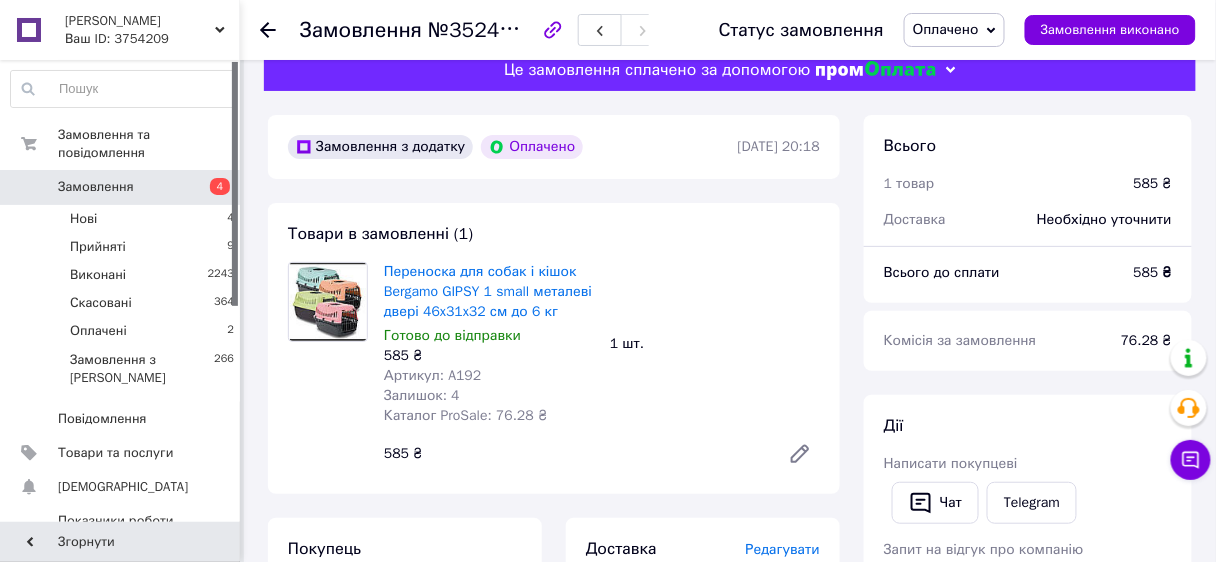 drag, startPoint x: 972, startPoint y: 24, endPoint x: 967, endPoint y: 40, distance: 16.763054 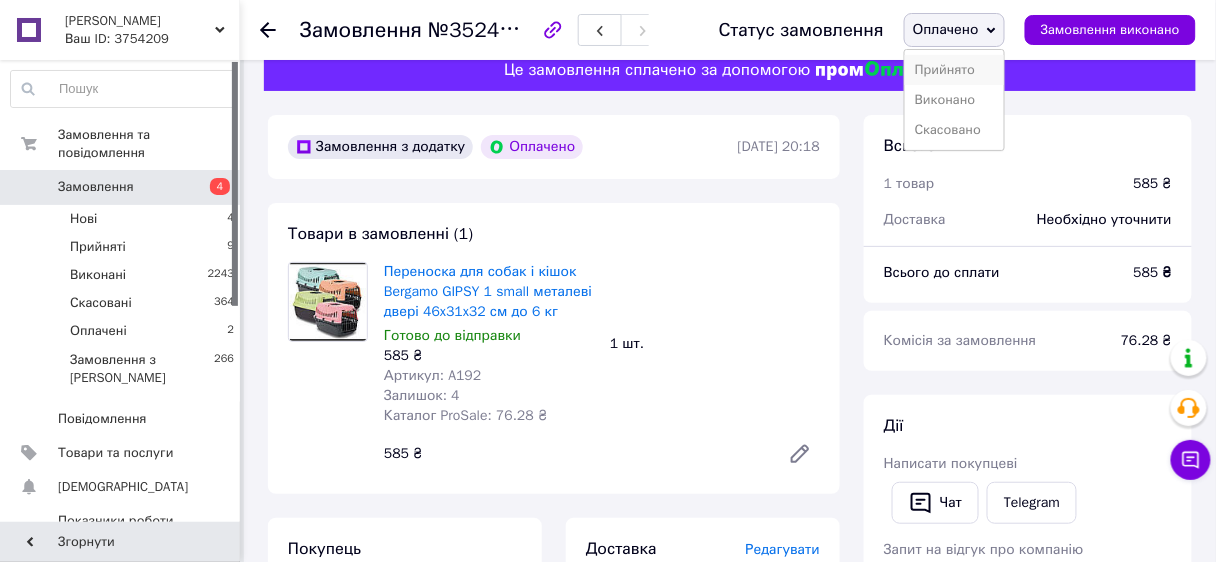 click on "Прийнято" at bounding box center [954, 70] 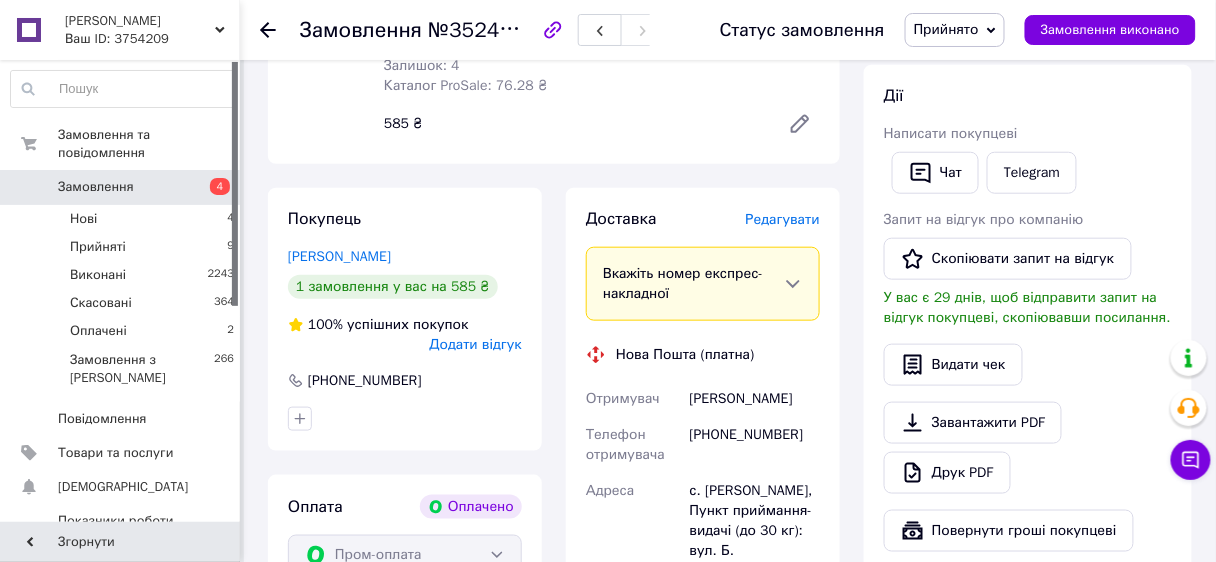 scroll, scrollTop: 351, scrollLeft: 0, axis: vertical 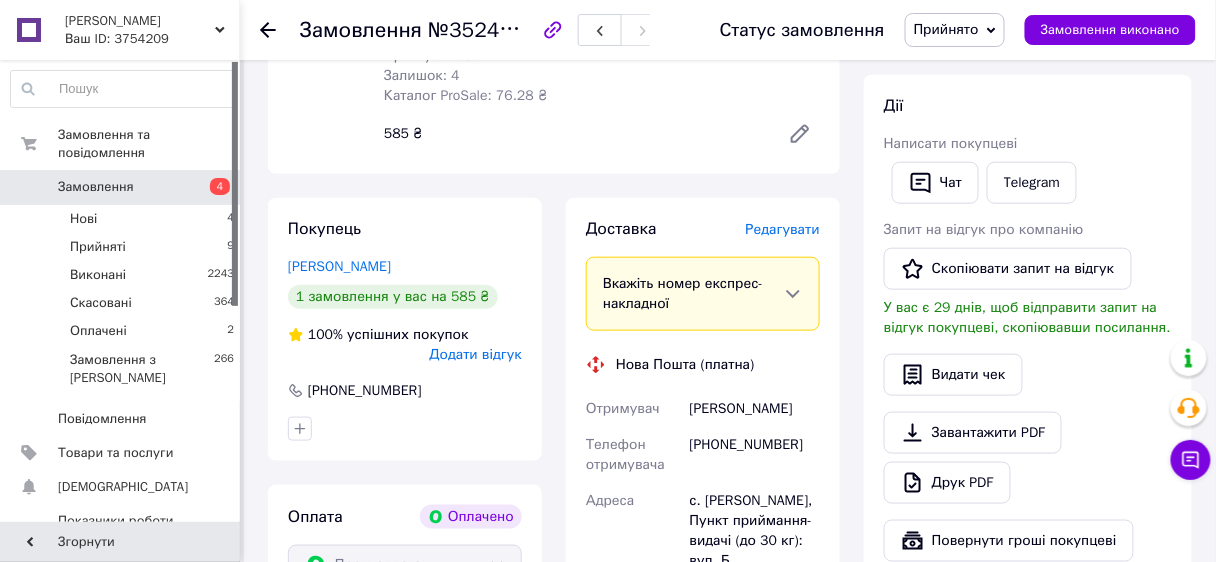 click on "Редагувати" at bounding box center [783, 229] 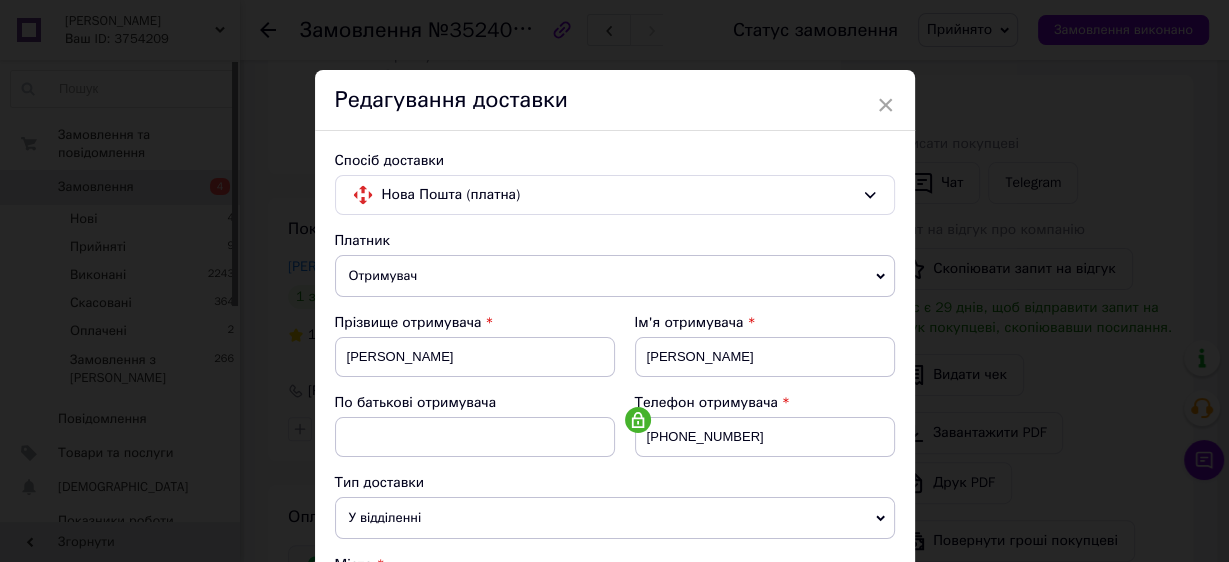 drag, startPoint x: 881, startPoint y: 102, endPoint x: 871, endPoint y: 115, distance: 16.40122 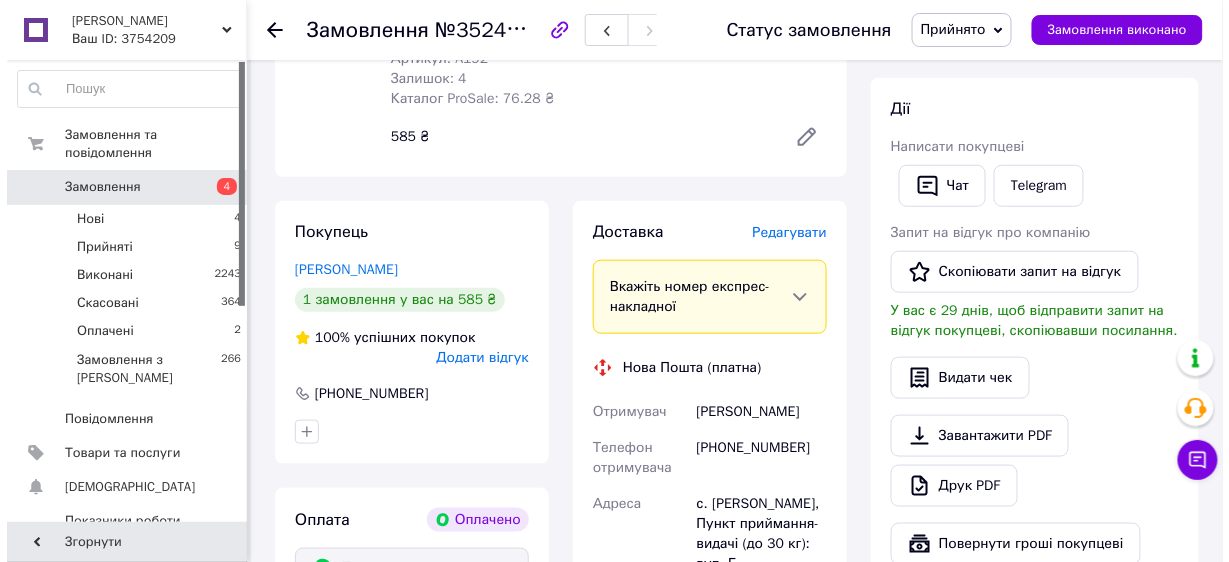 scroll, scrollTop: 351, scrollLeft: 0, axis: vertical 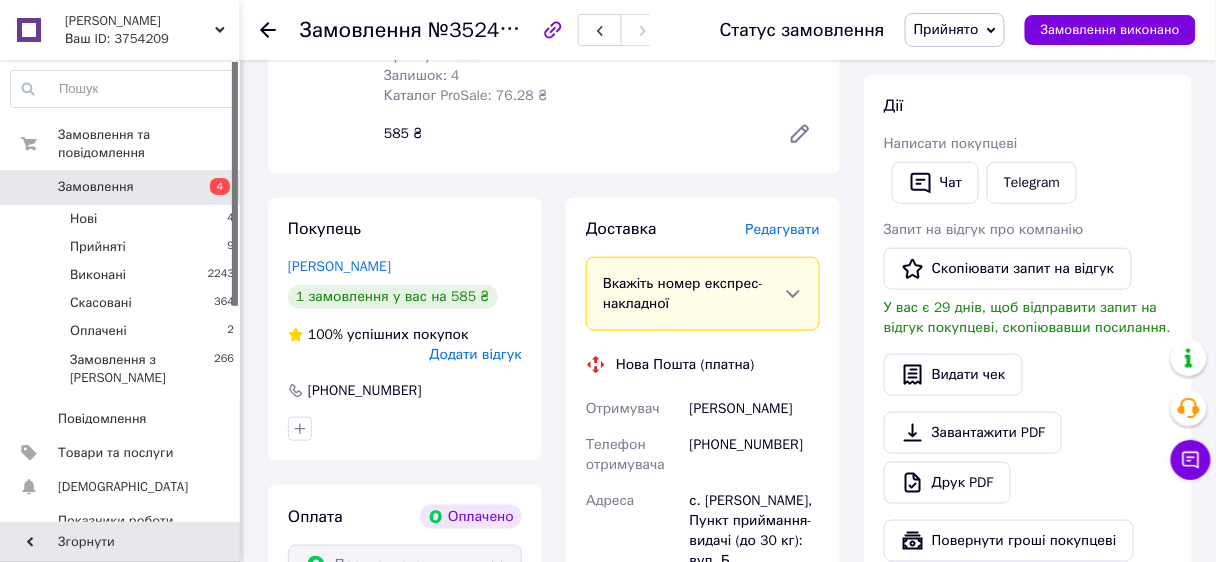 click on "Редагувати" at bounding box center [783, 229] 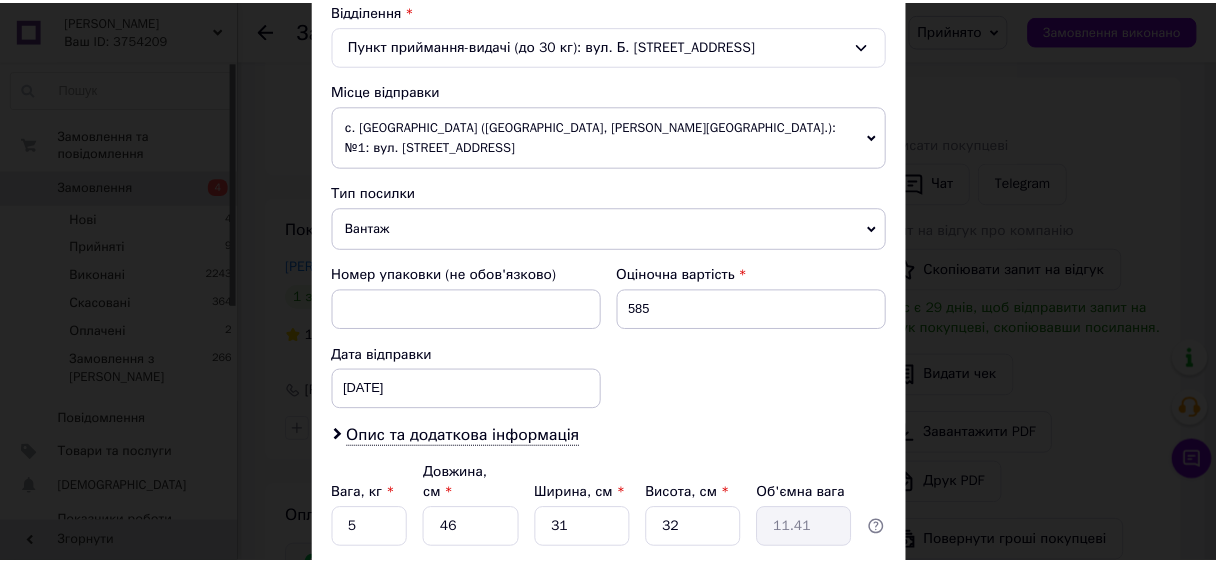 scroll, scrollTop: 720, scrollLeft: 0, axis: vertical 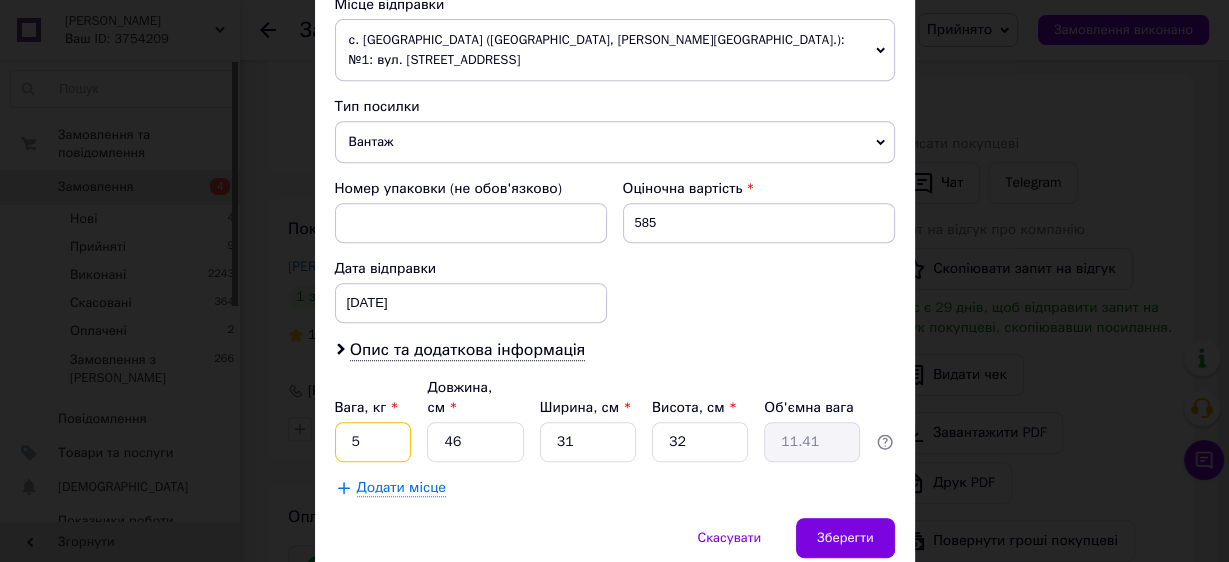 click on "5" at bounding box center [373, 442] 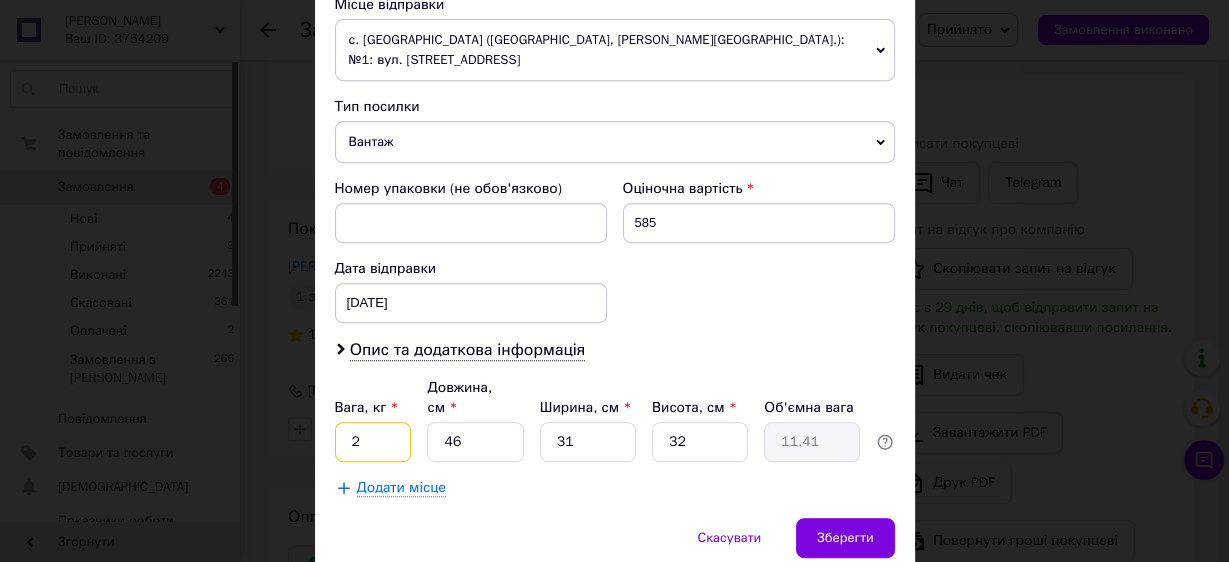 type on "2" 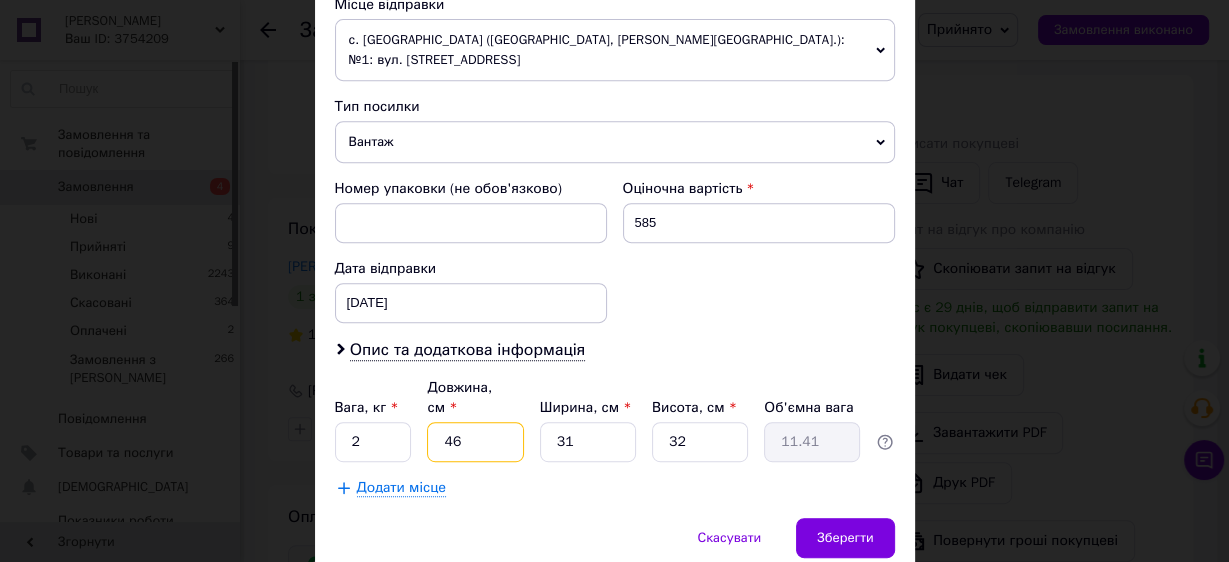 click on "46" at bounding box center [475, 442] 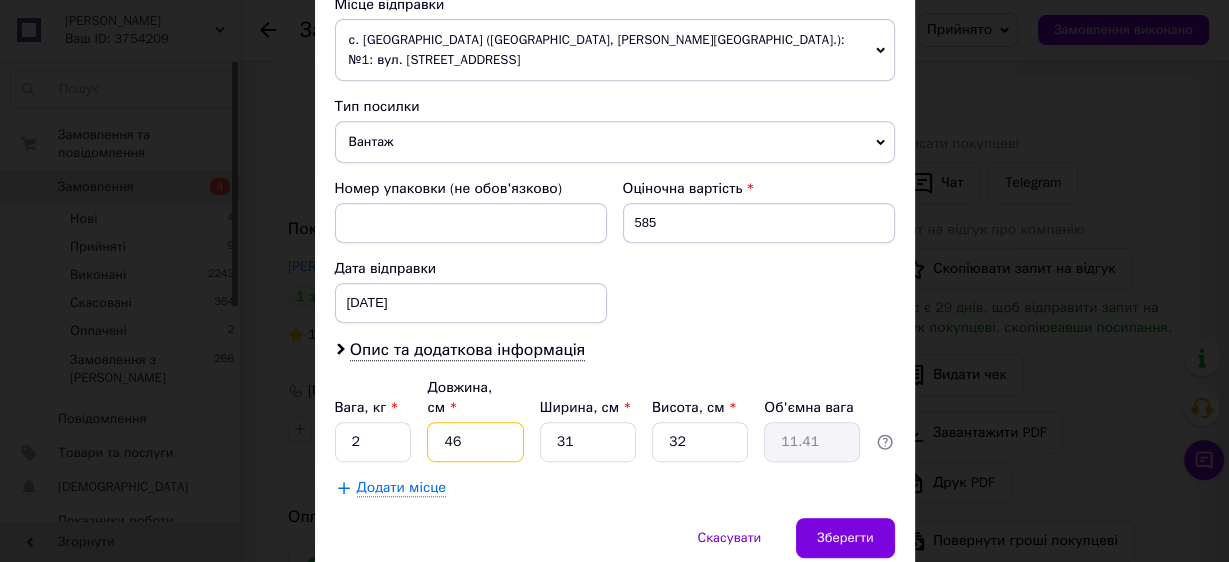 type on "4" 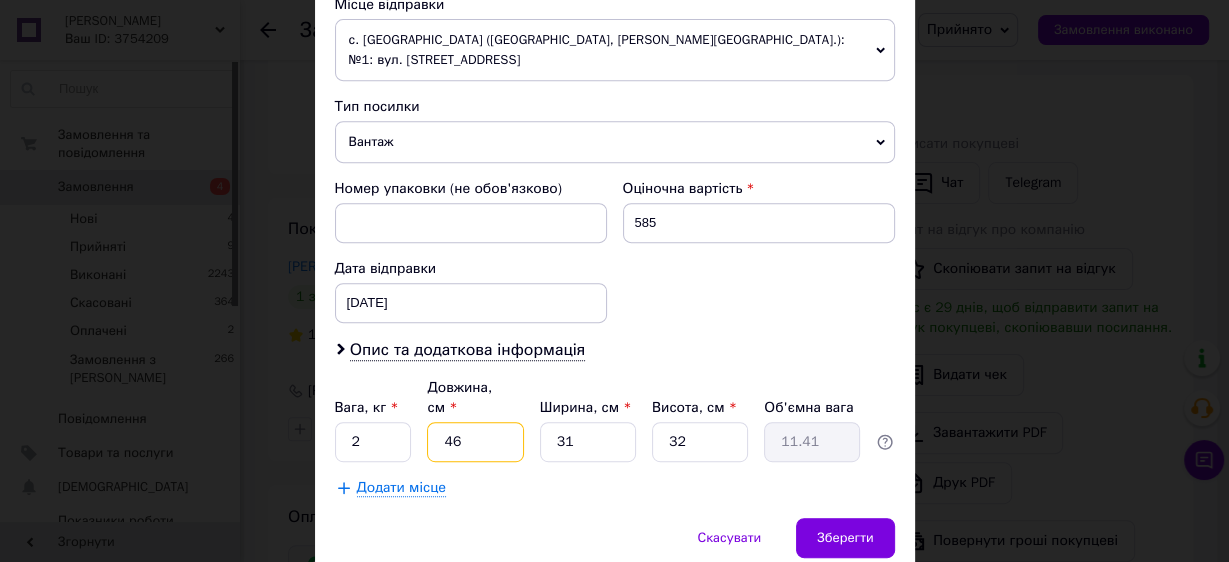 type on "0.99" 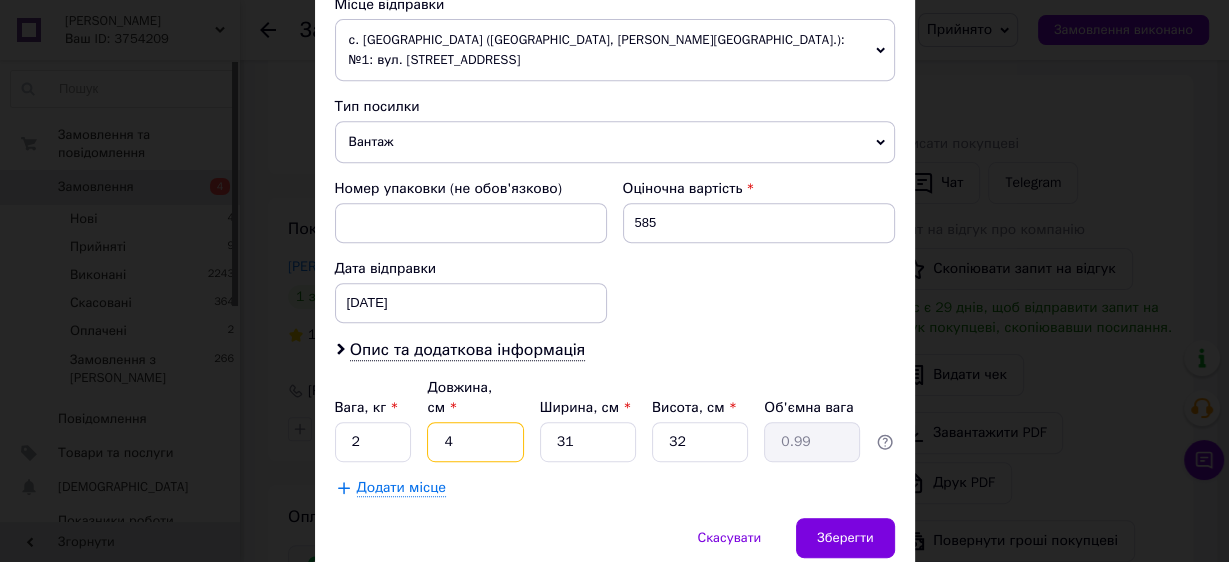 type 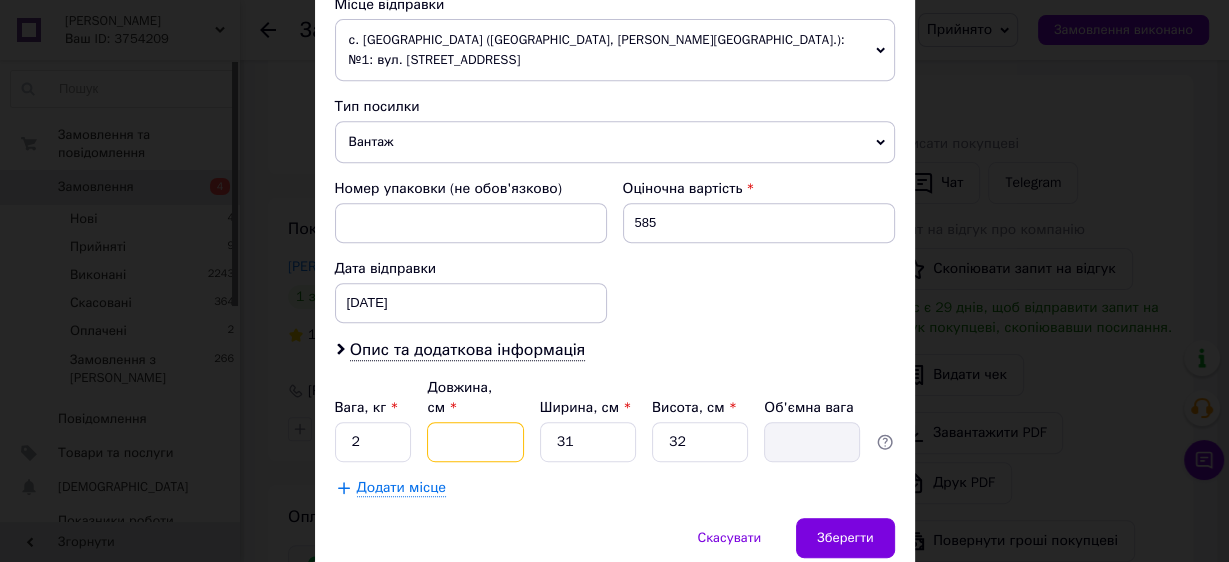 type on "5" 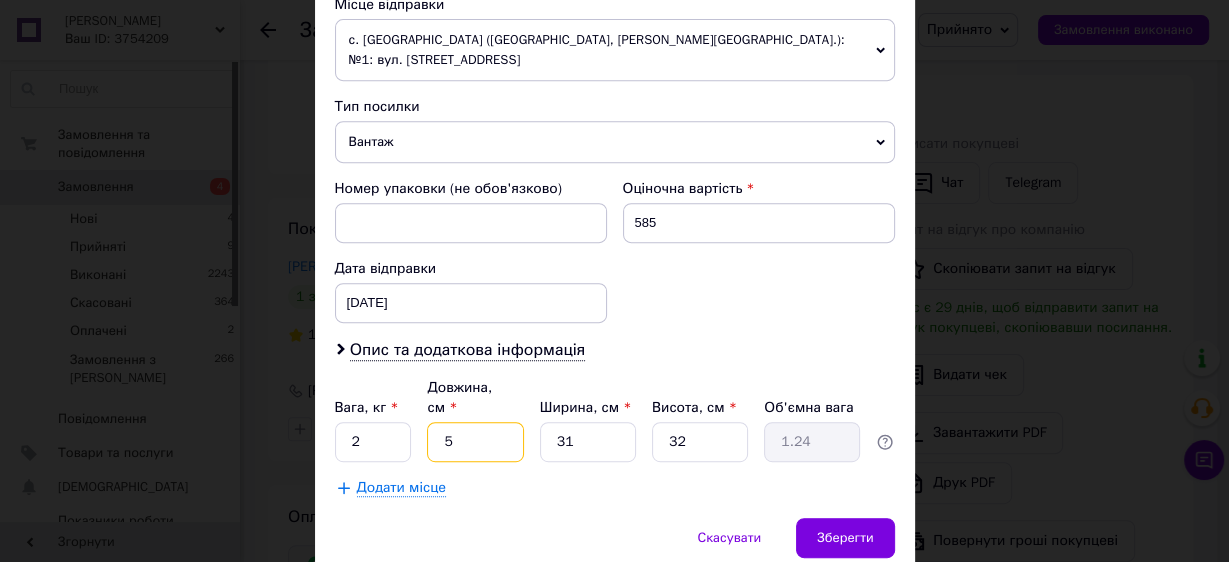 type on "50" 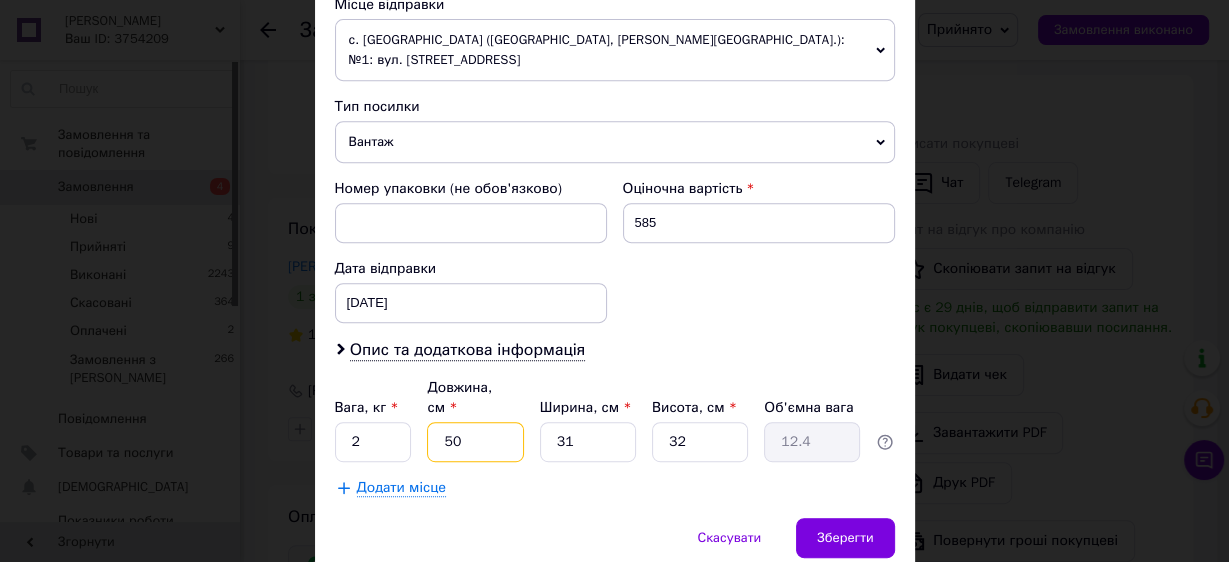 type on "50" 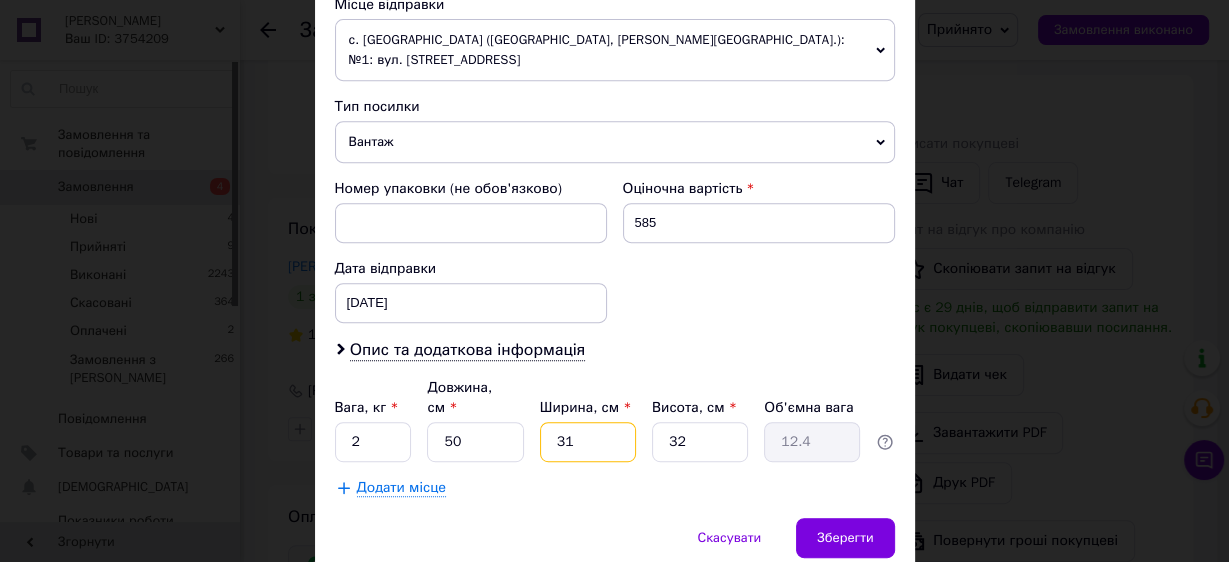 click on "31" at bounding box center (588, 442) 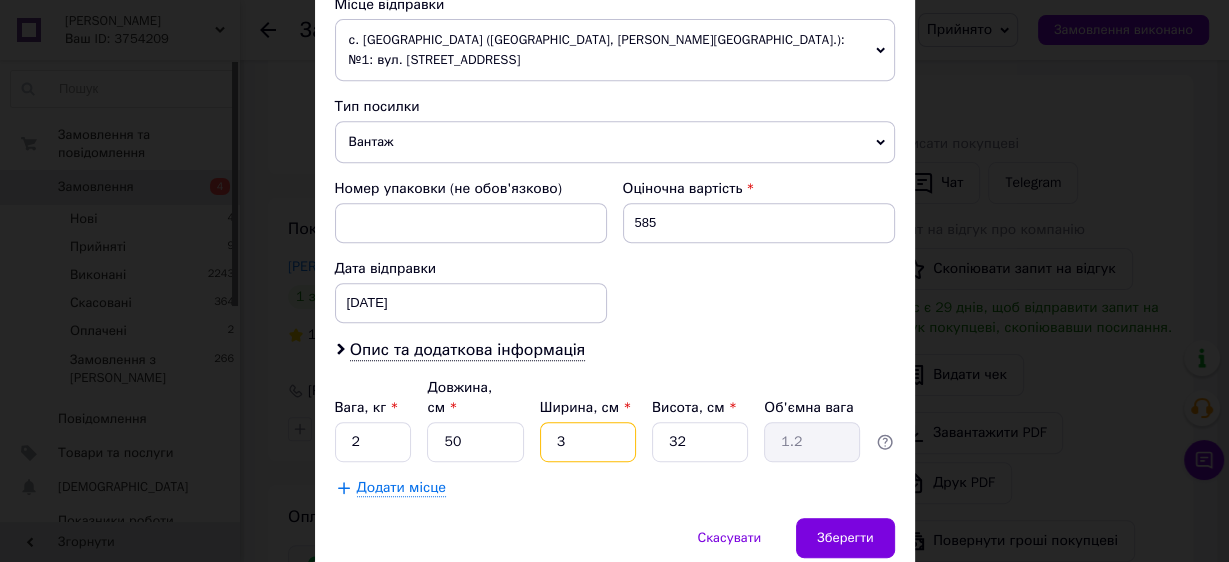 type on "35" 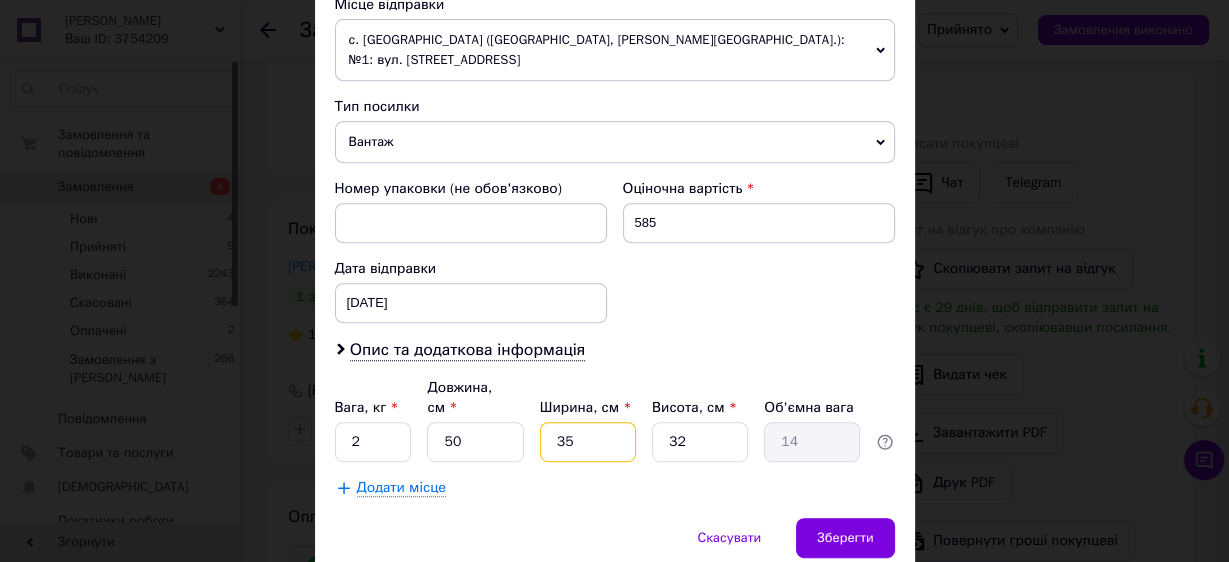 type on "35" 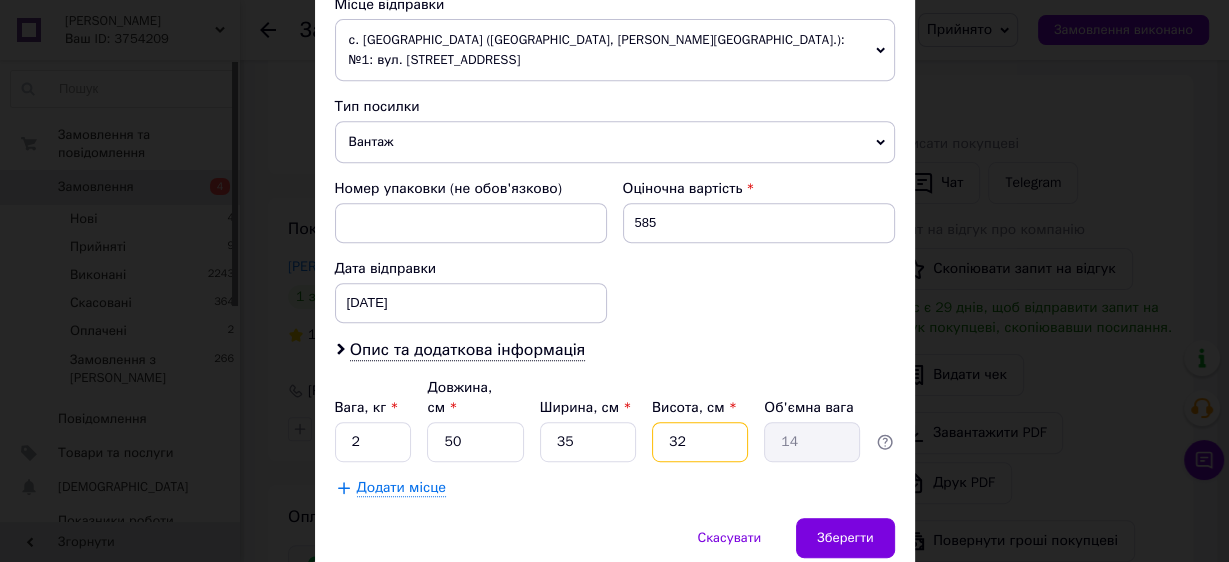 click on "32" at bounding box center (700, 442) 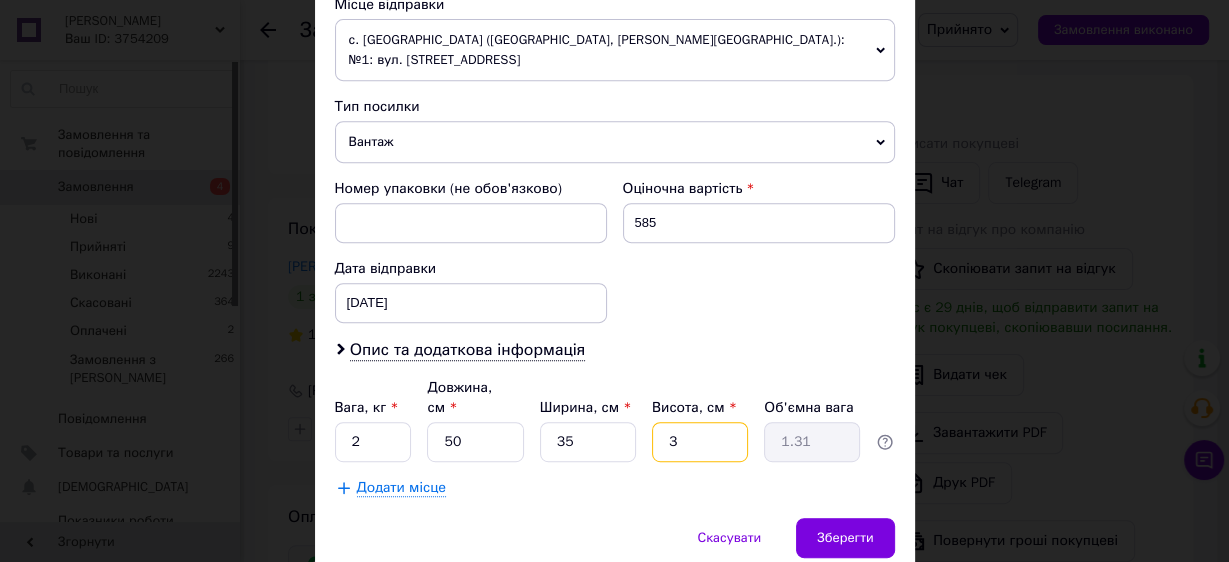 type 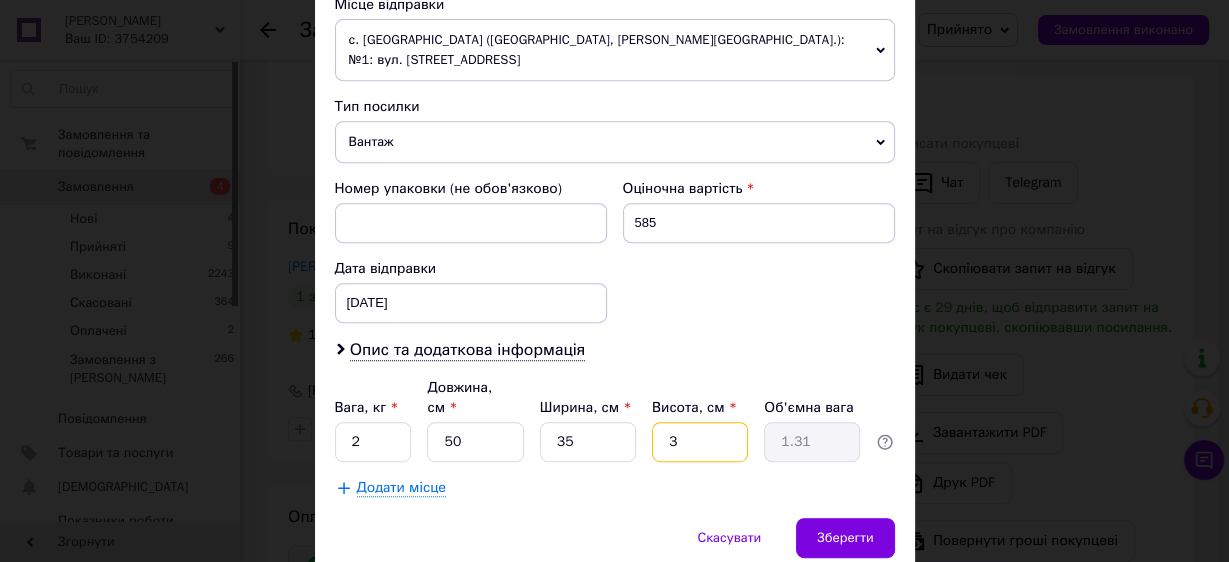 type 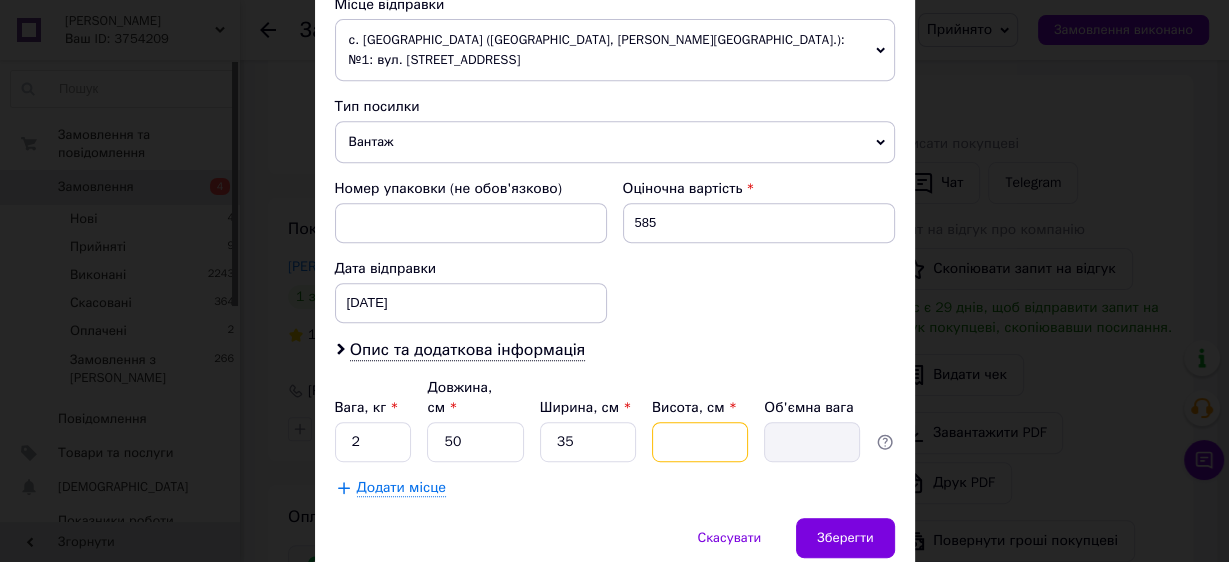 type on "2" 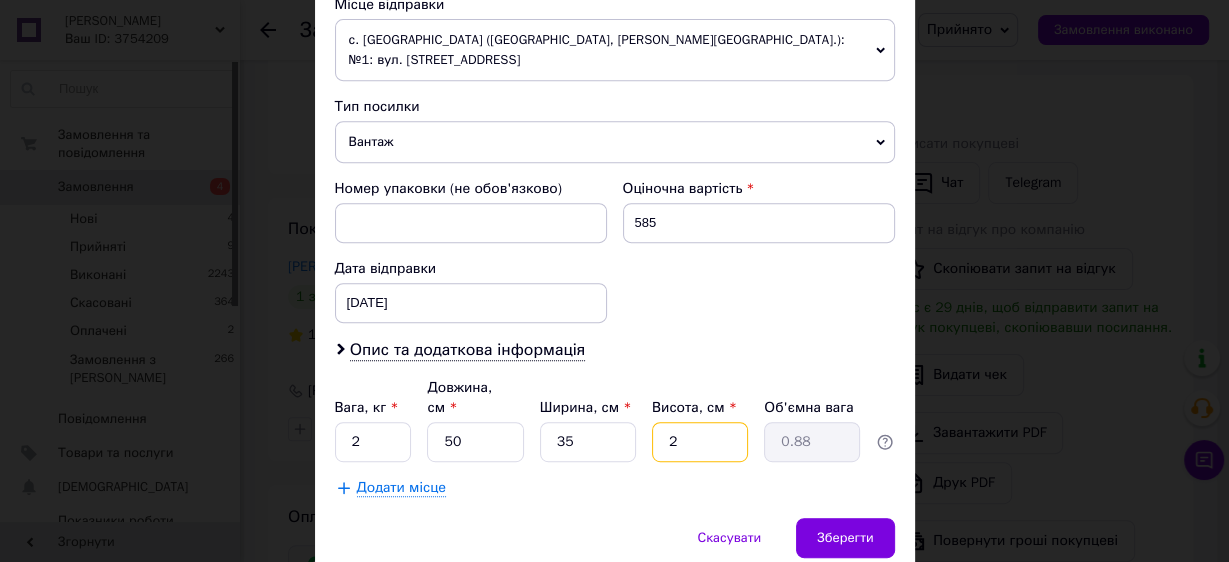 type on "20" 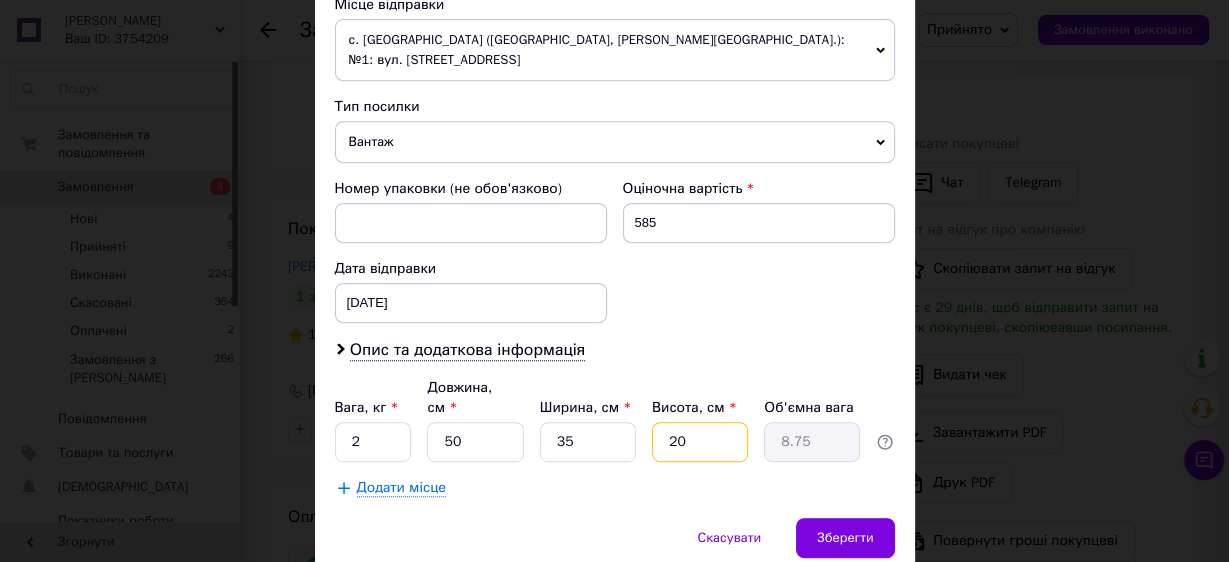 type on "20" 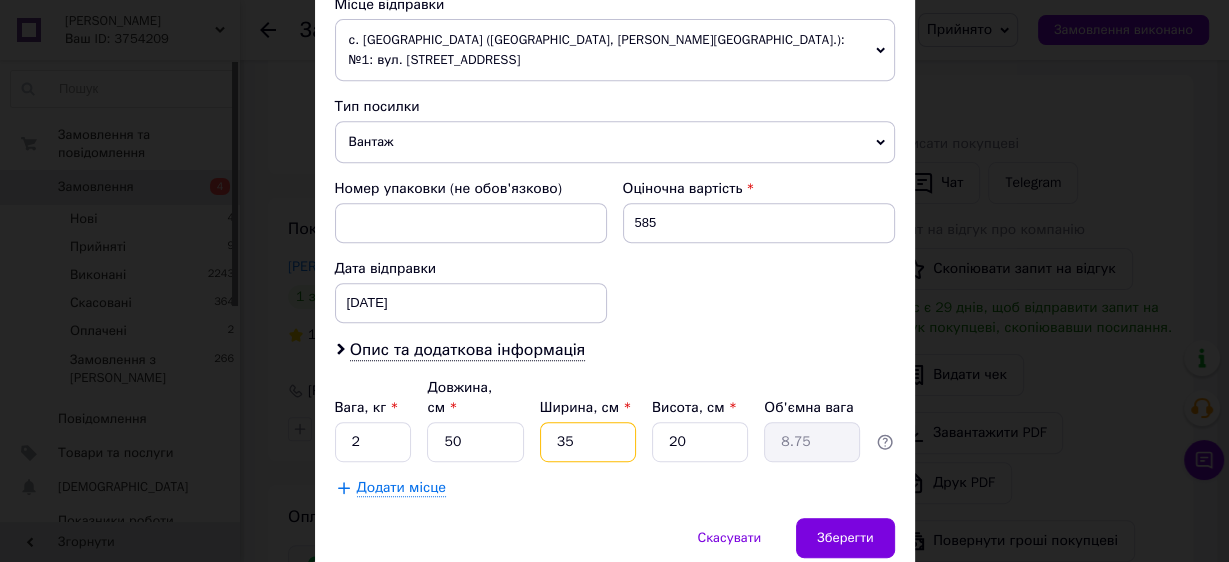 click on "35" at bounding box center [588, 442] 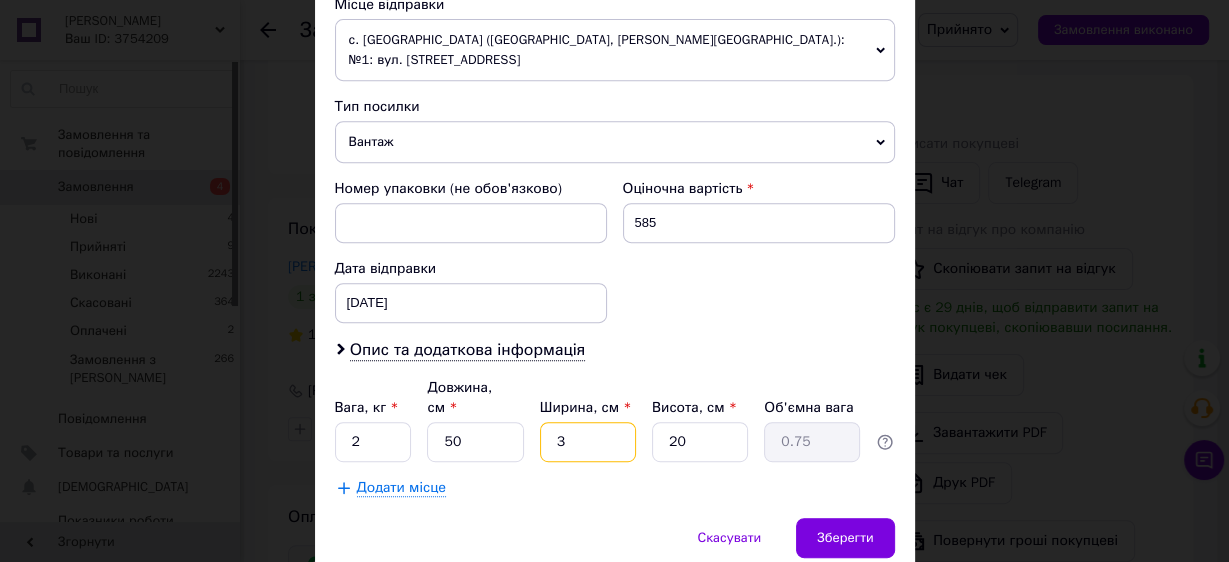 type on "37" 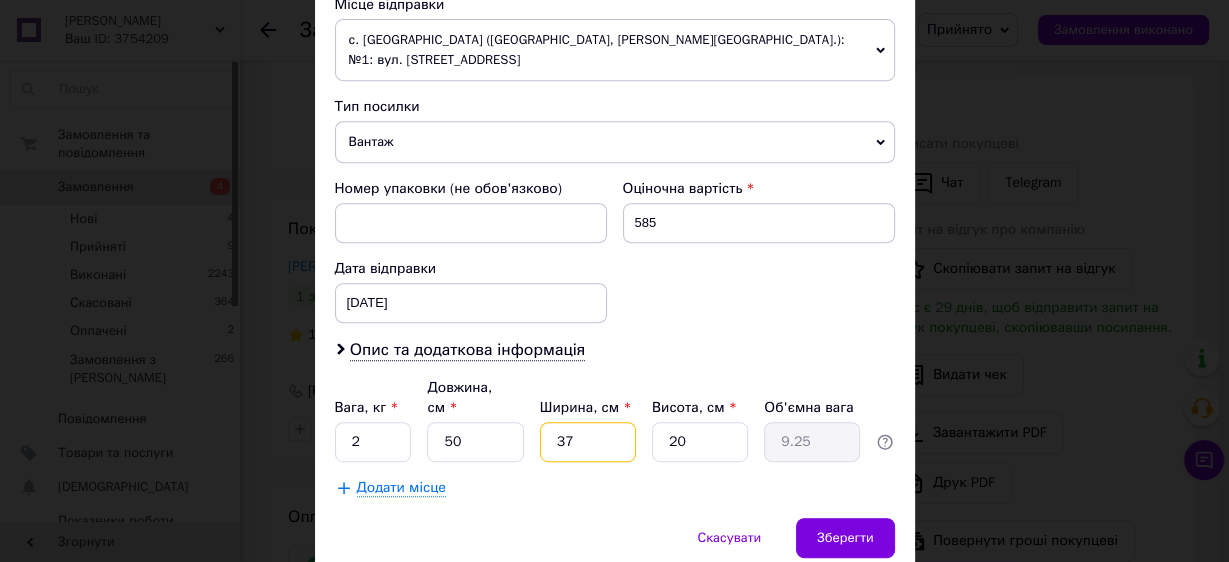 type on "37" 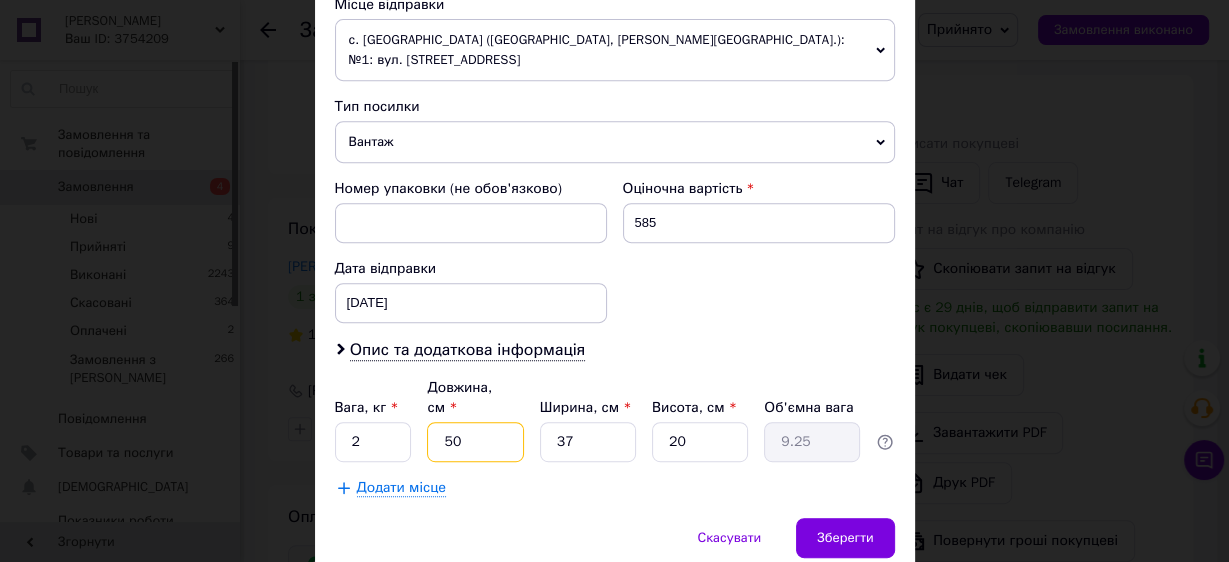 click on "50" at bounding box center [475, 442] 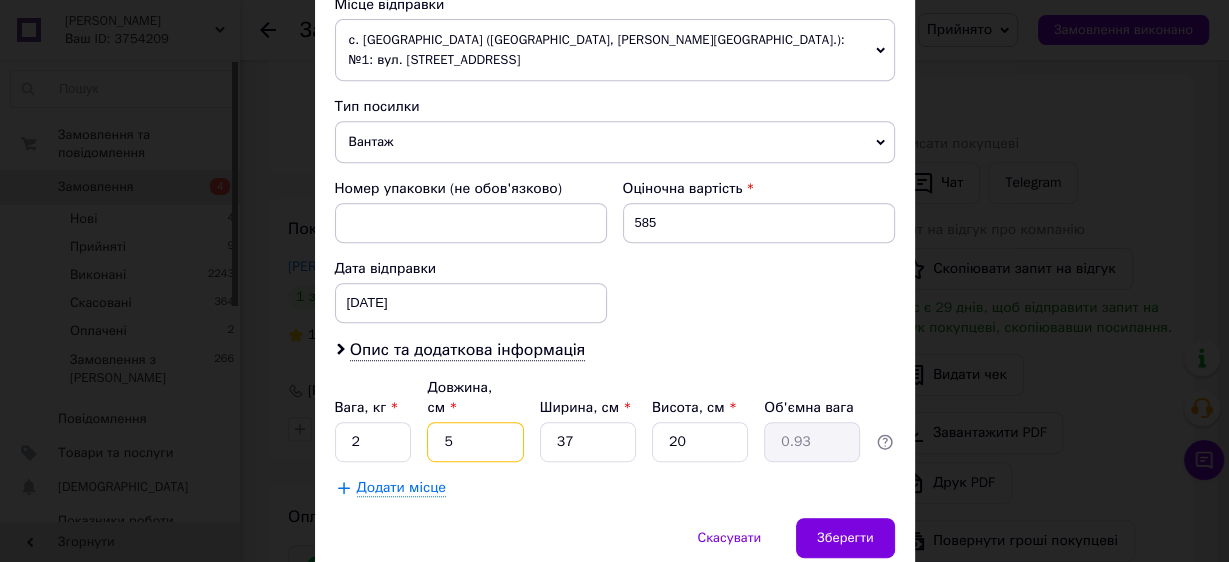 type on "51" 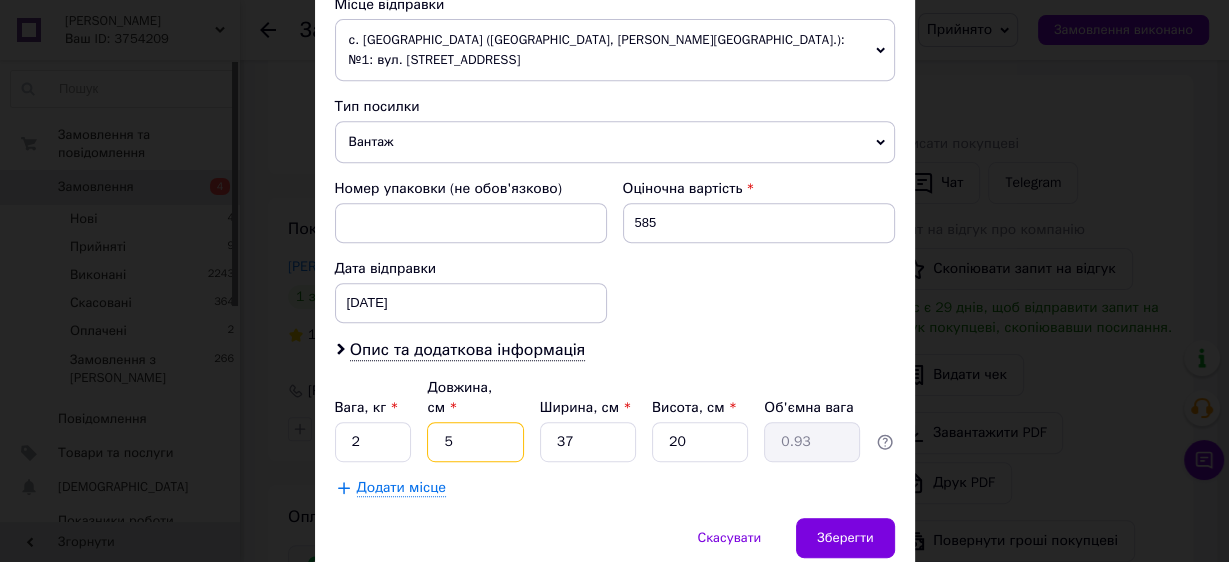 type on "9.44" 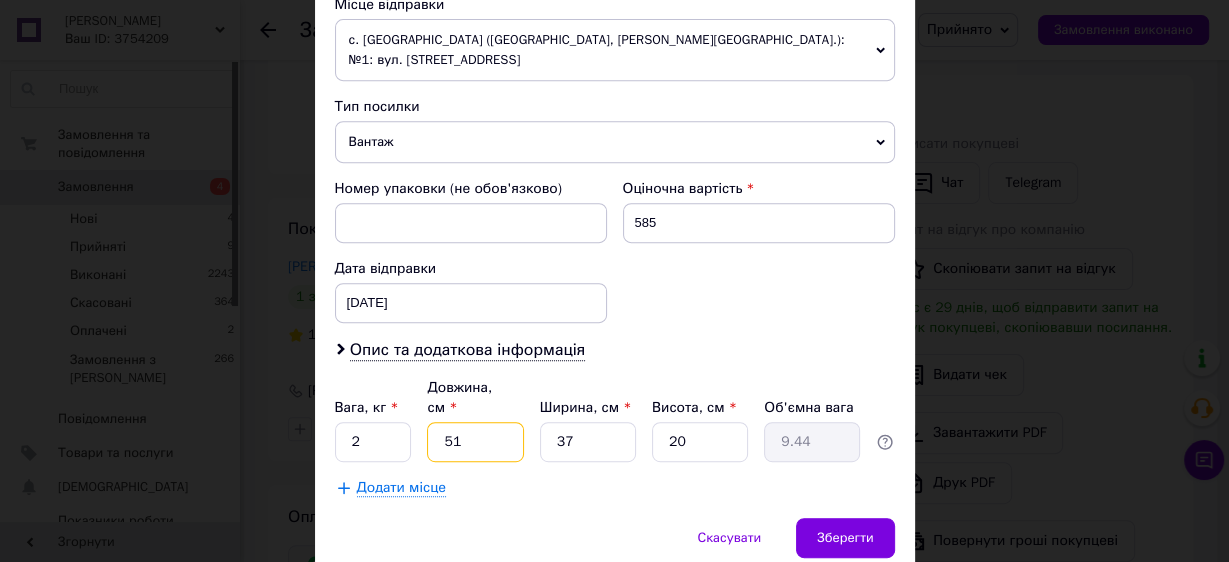 type on "51" 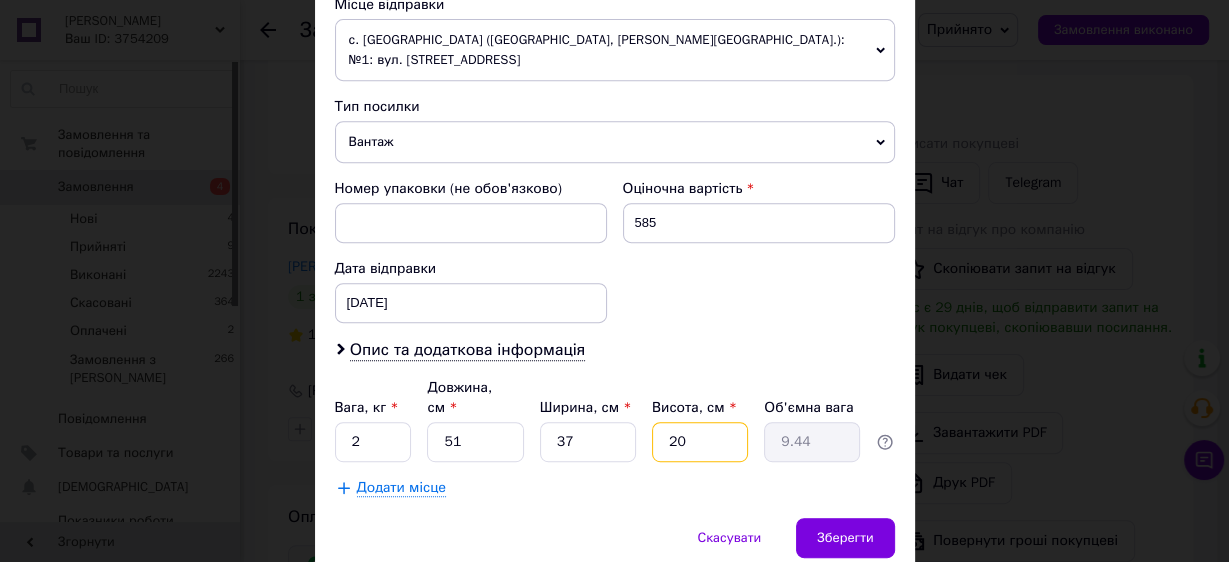 click on "20" at bounding box center [700, 442] 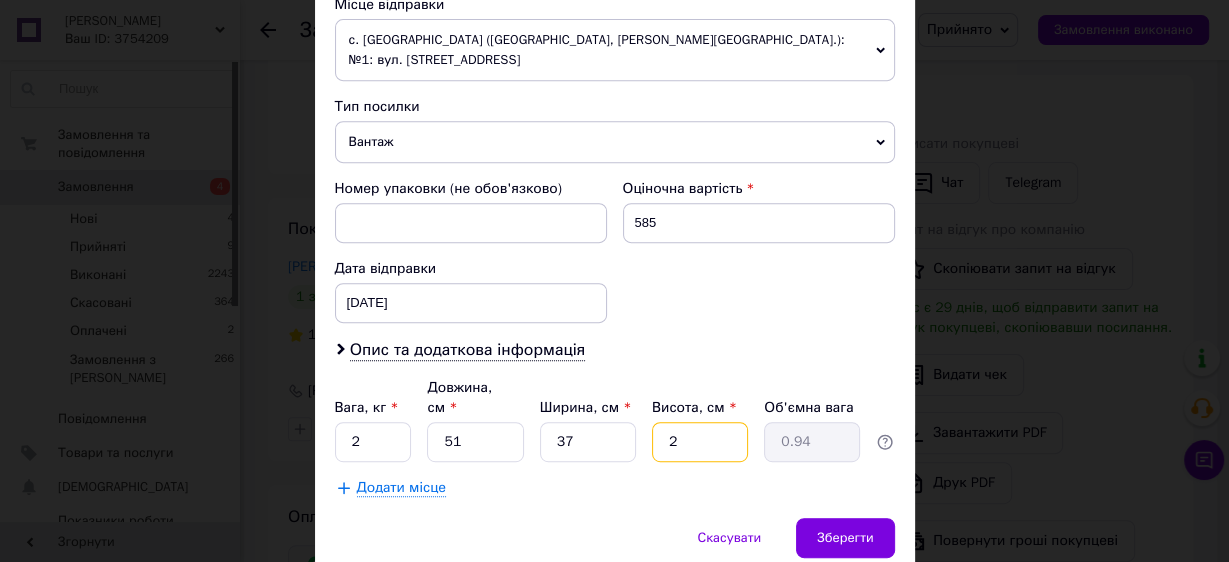 type on "21" 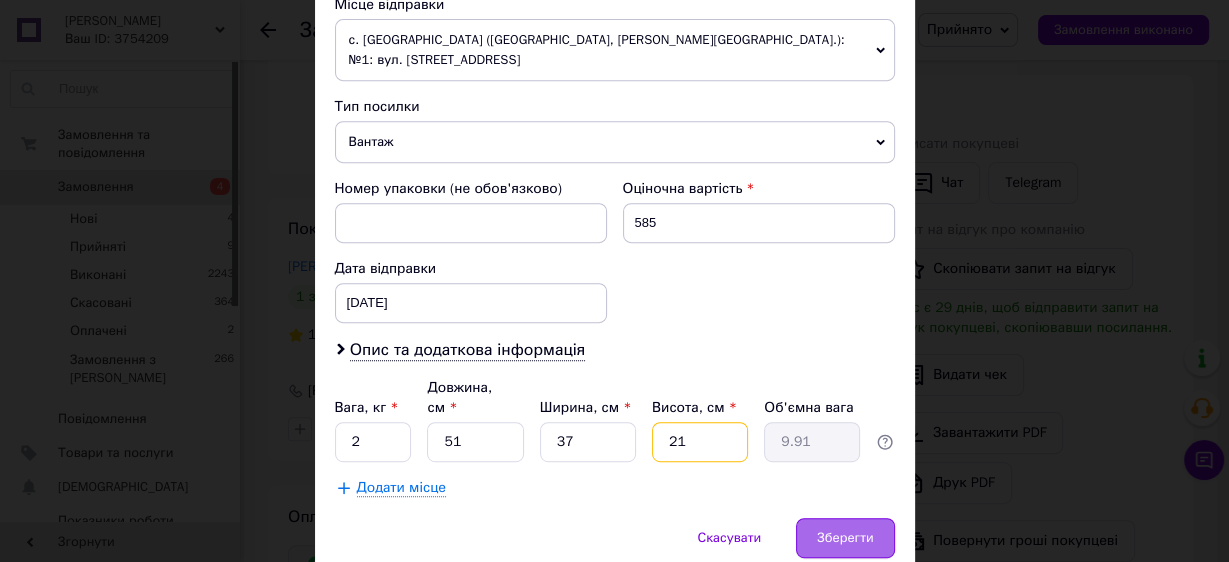 type on "21" 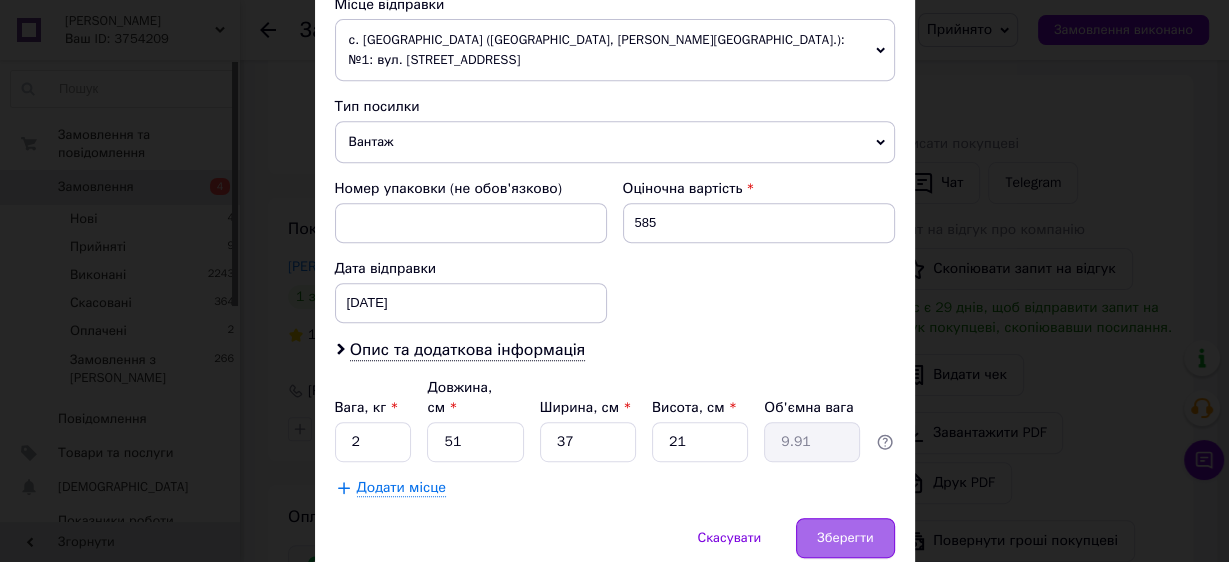click on "Зберегти" at bounding box center (845, 538) 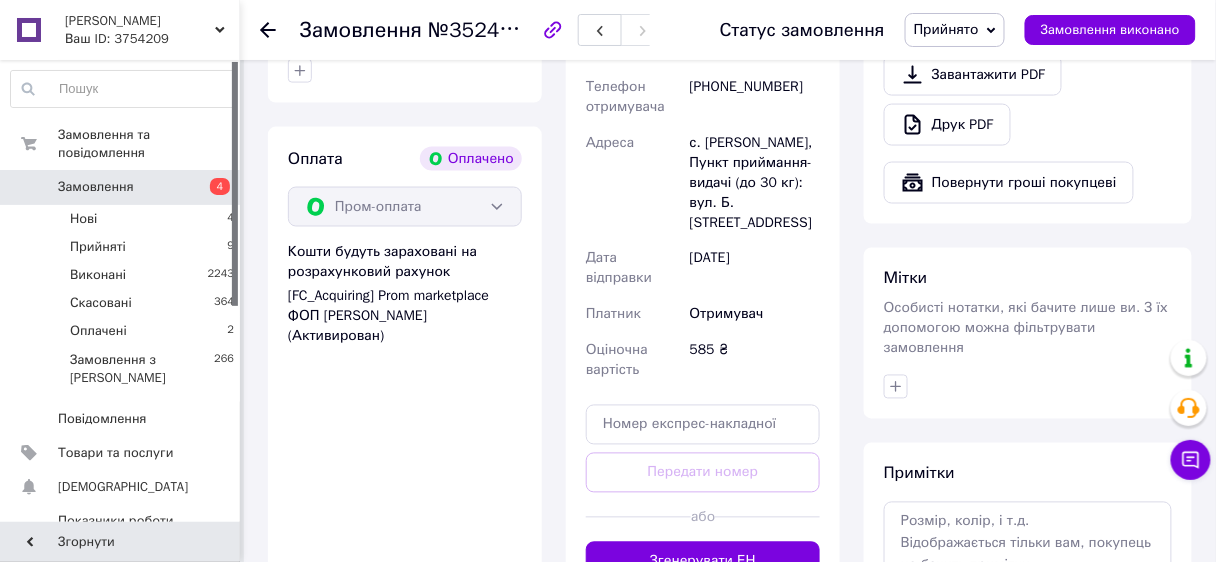 scroll, scrollTop: 720, scrollLeft: 0, axis: vertical 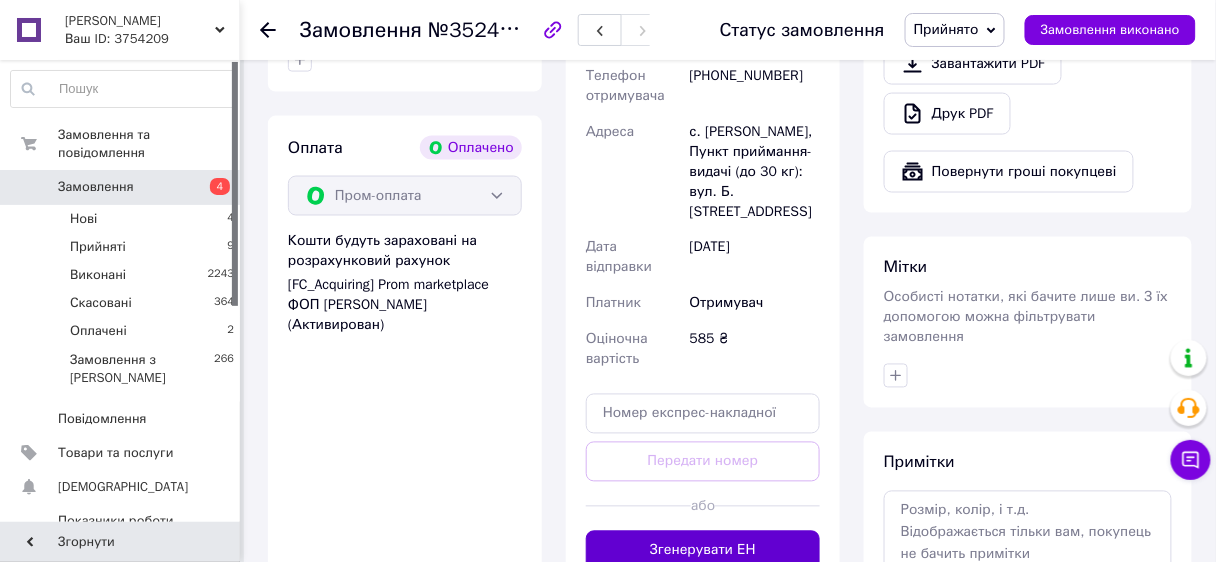 click on "Згенерувати ЕН" at bounding box center [703, 551] 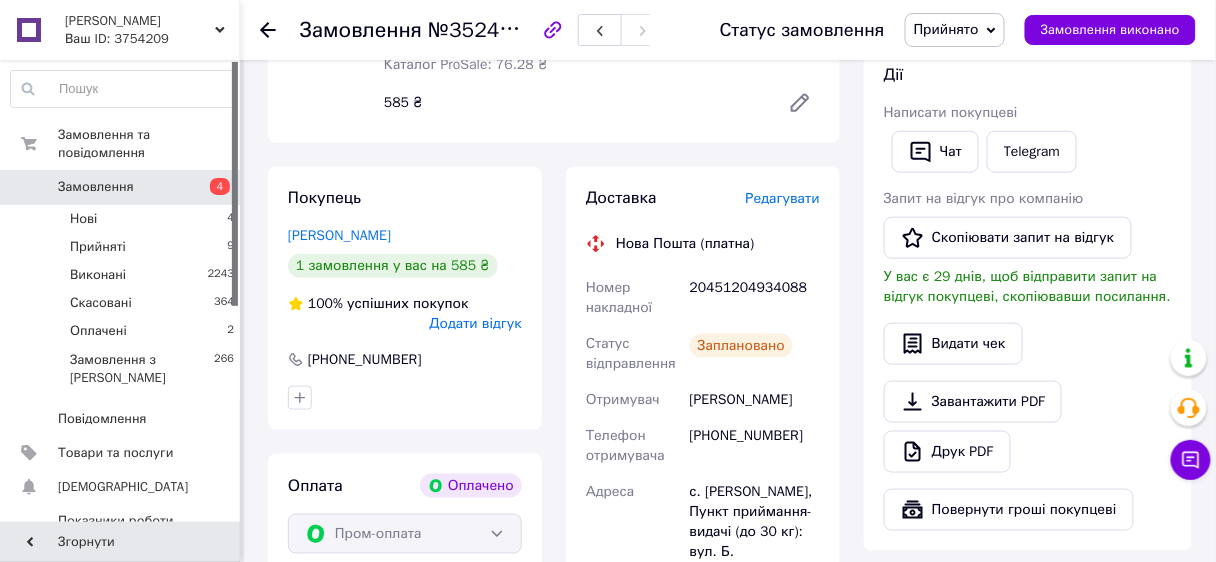 scroll, scrollTop: 320, scrollLeft: 0, axis: vertical 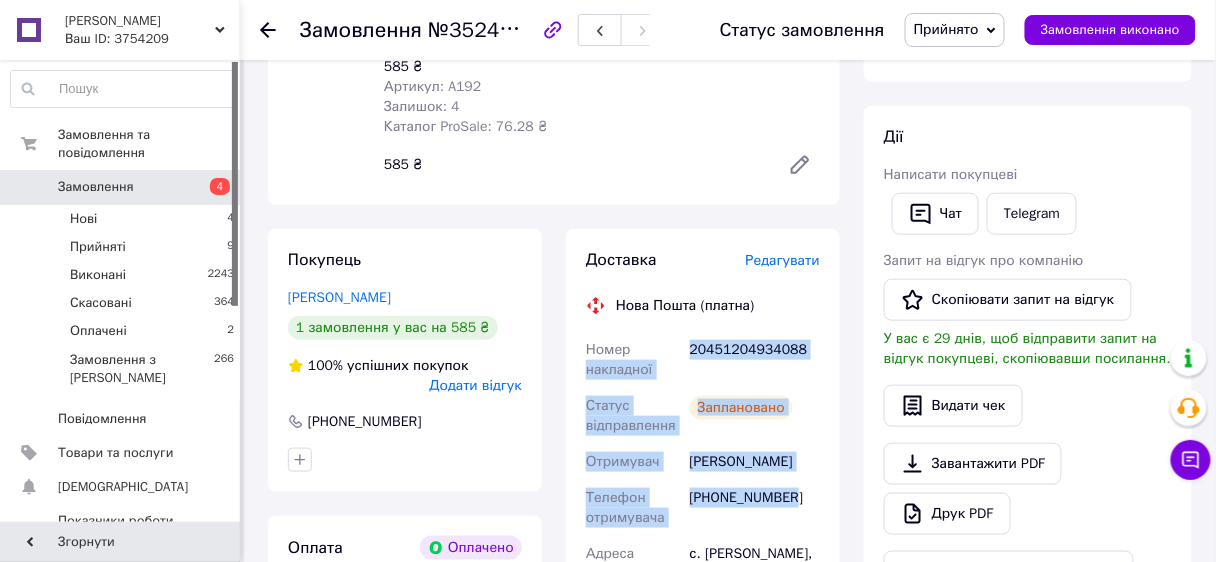 drag, startPoint x: 685, startPoint y: 346, endPoint x: 844, endPoint y: 499, distance: 220.65811 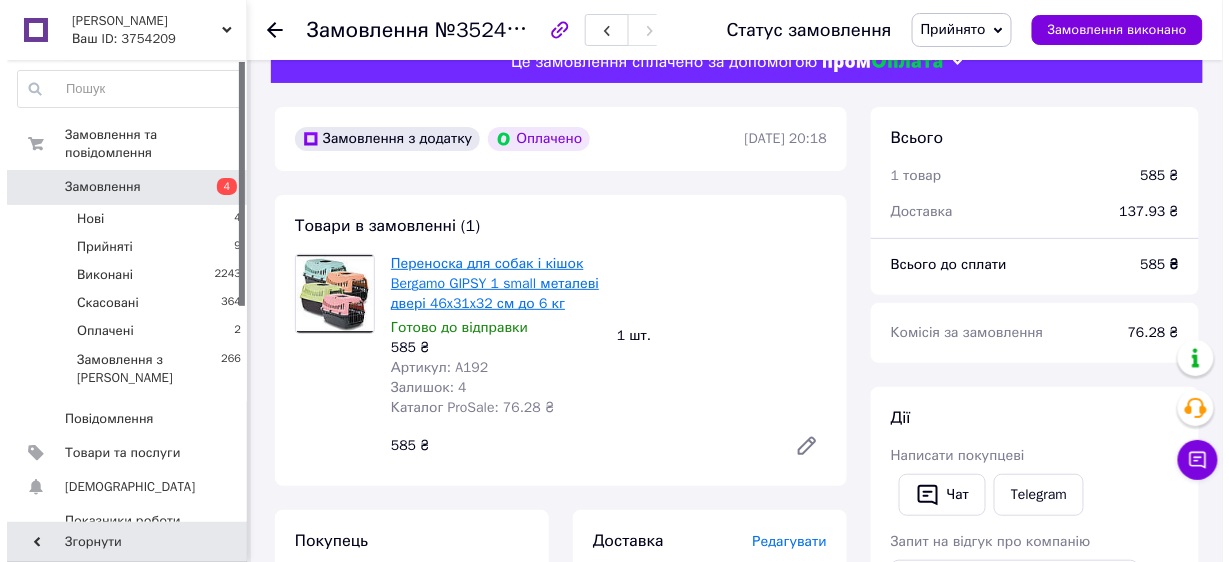 scroll, scrollTop: 0, scrollLeft: 0, axis: both 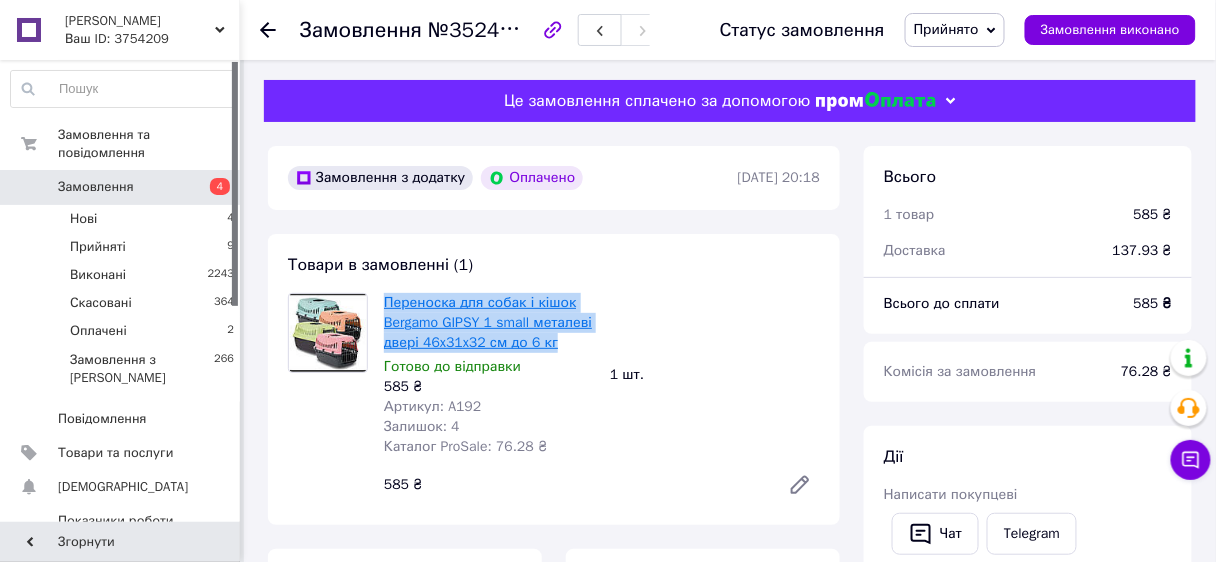 drag, startPoint x: 556, startPoint y: 346, endPoint x: 386, endPoint y: 303, distance: 175.35393 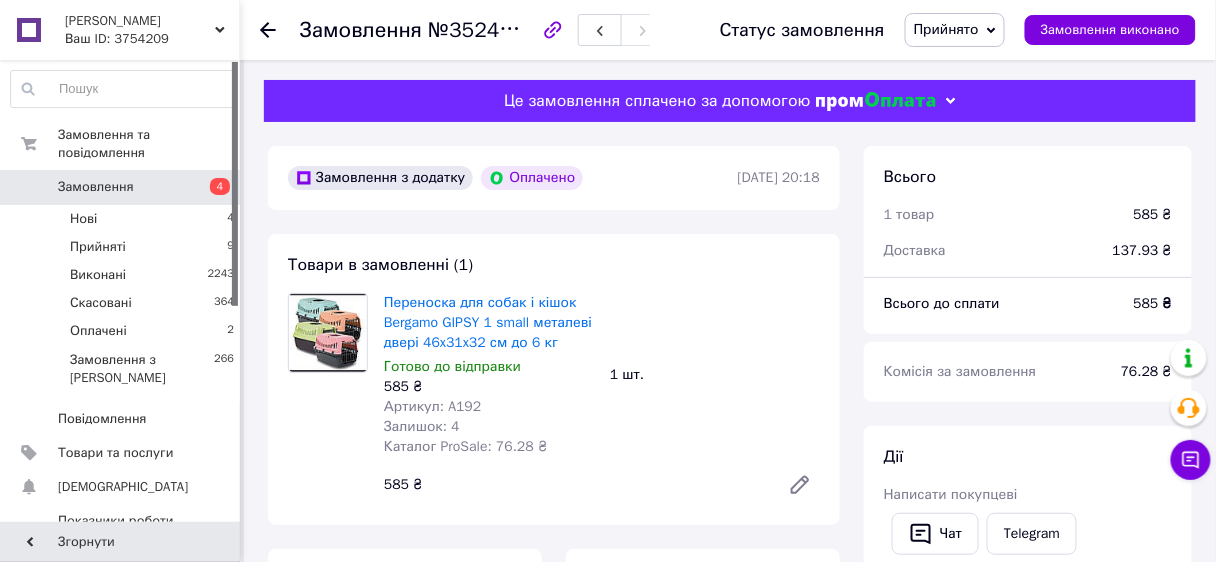 click 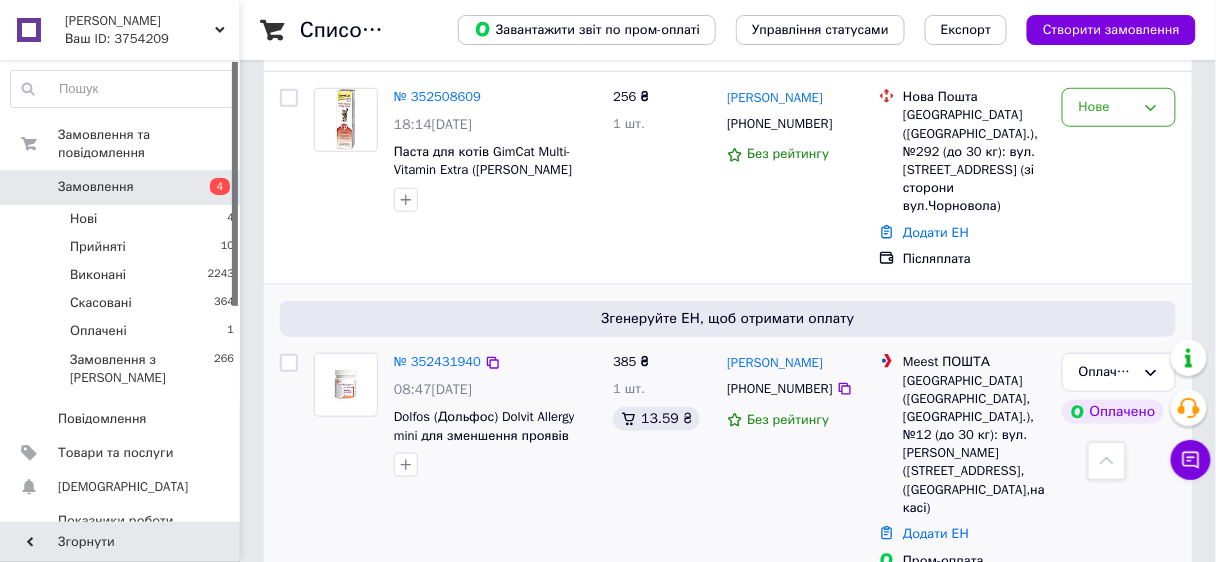 scroll, scrollTop: 80, scrollLeft: 0, axis: vertical 